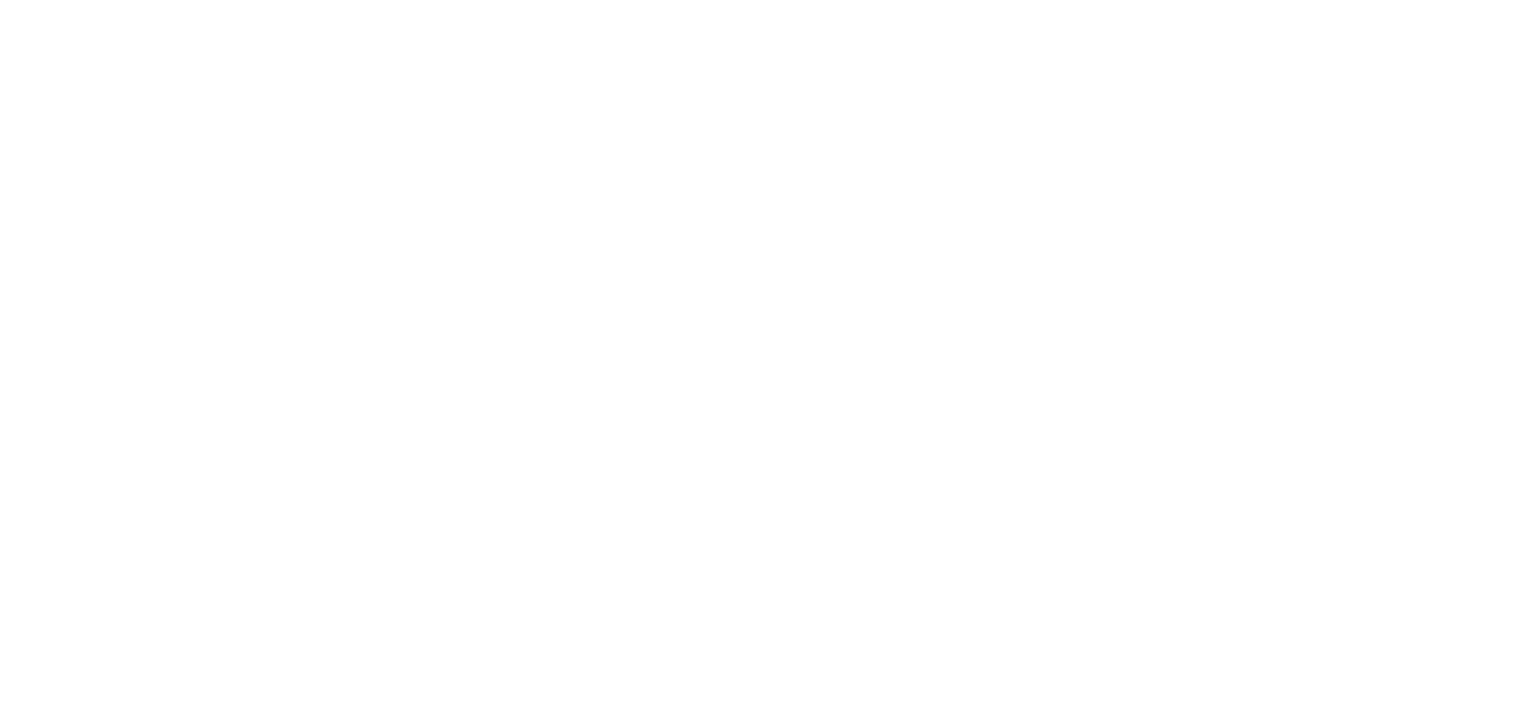 scroll, scrollTop: 0, scrollLeft: 0, axis: both 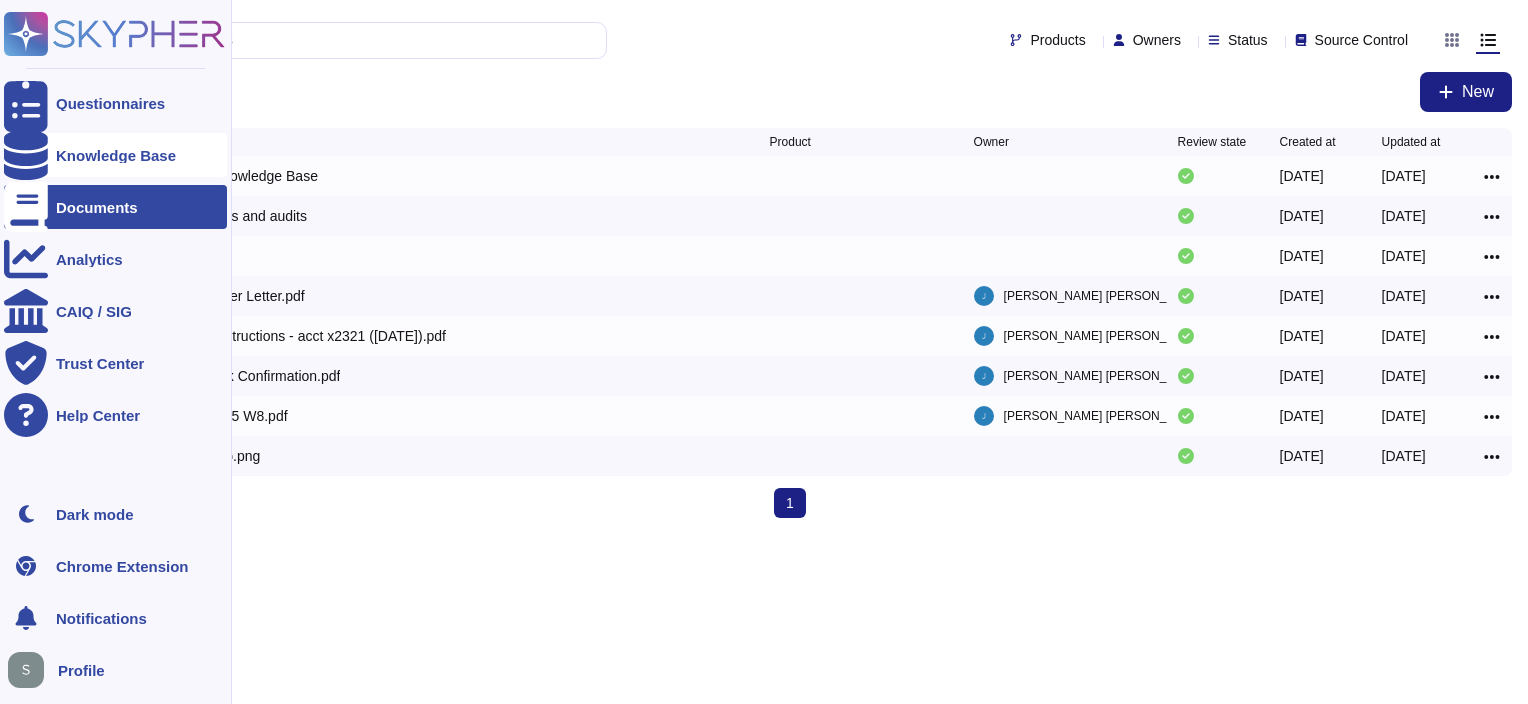 click on "Knowledge Base" at bounding box center [115, 155] 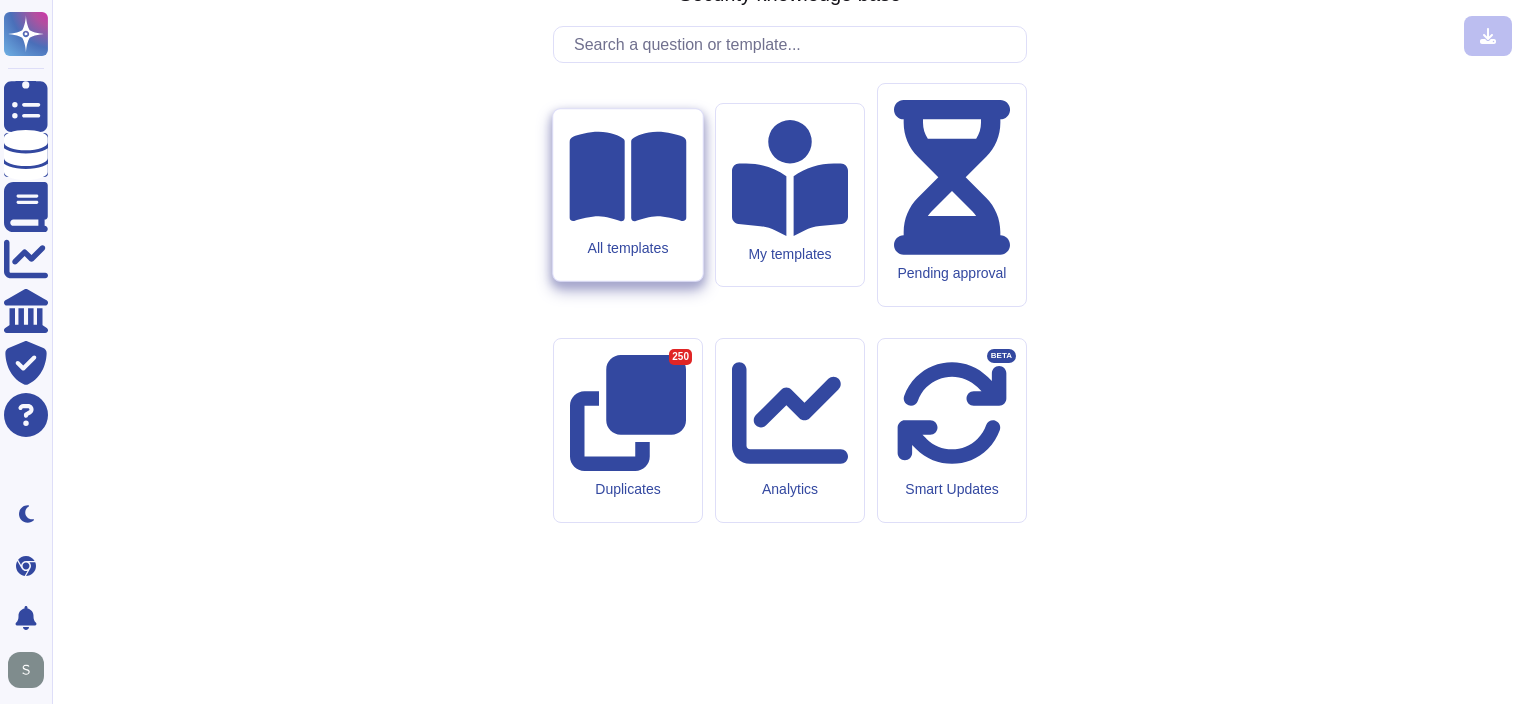 click 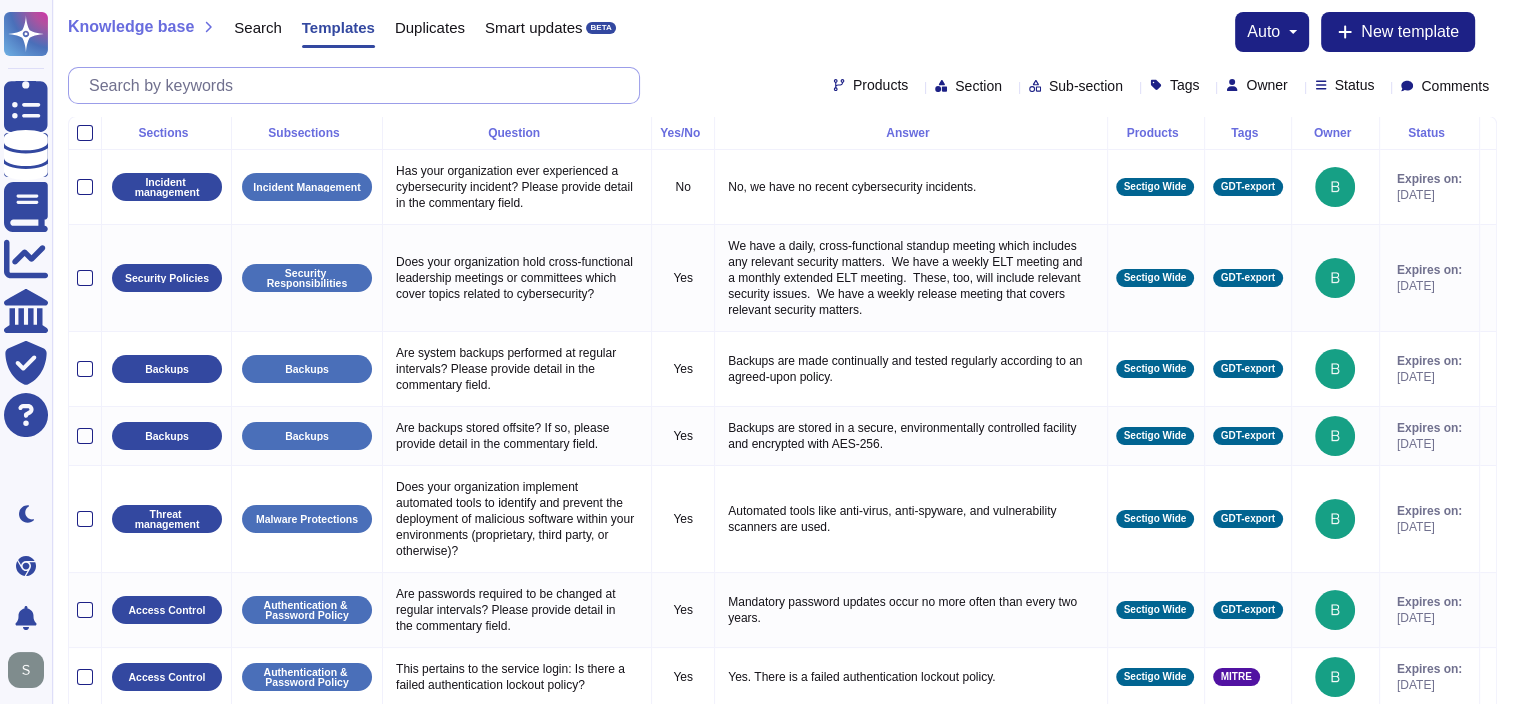 click at bounding box center [359, 85] 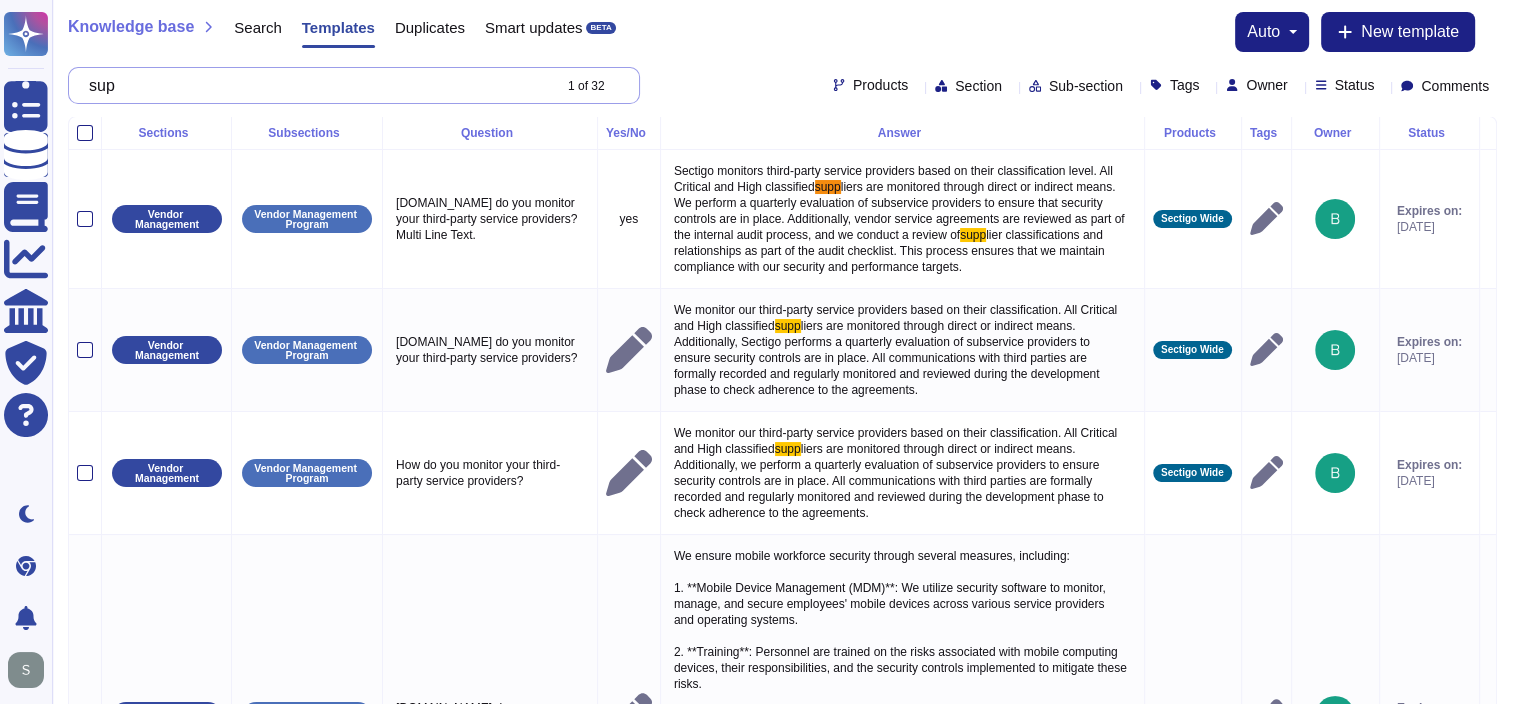 type on "s" 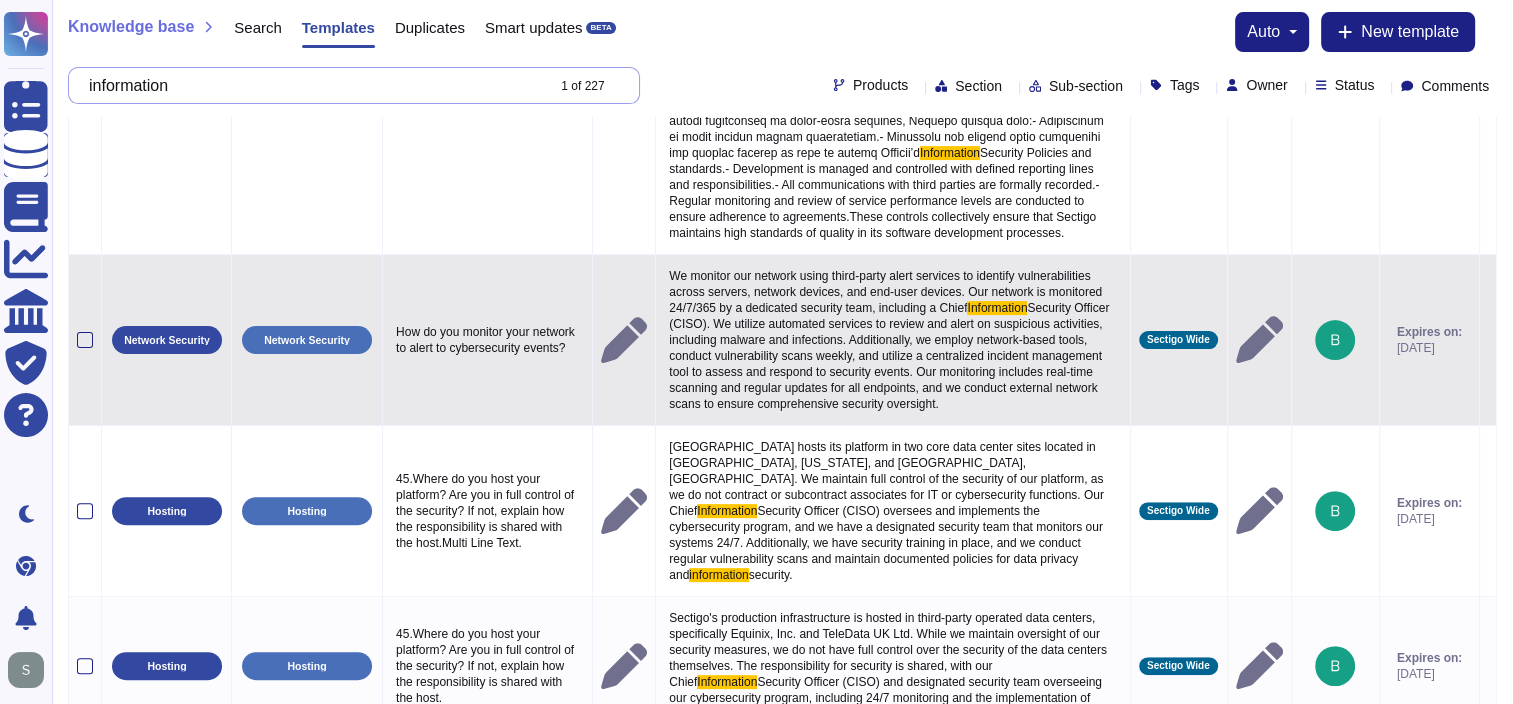 scroll, scrollTop: 500, scrollLeft: 0, axis: vertical 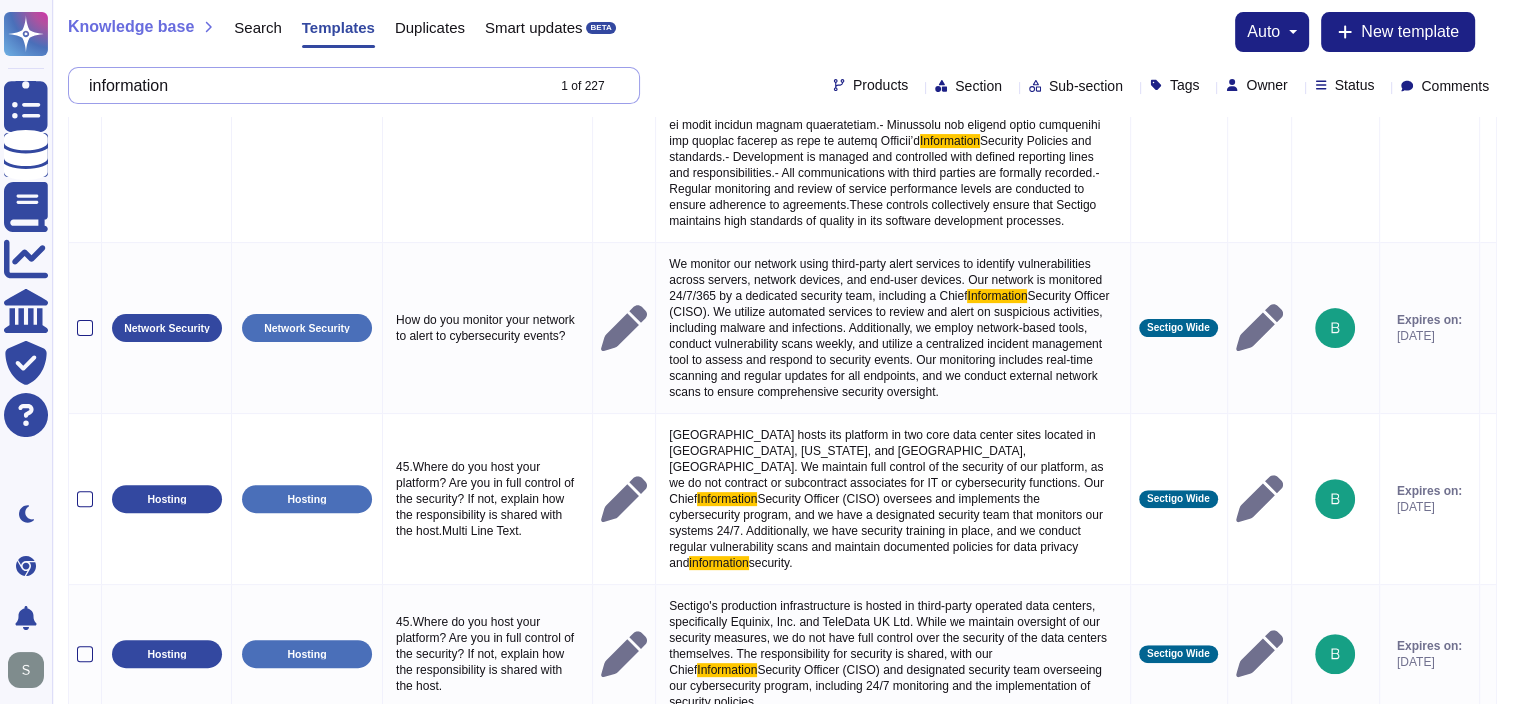 drag, startPoint x: 343, startPoint y: 82, endPoint x: -89, endPoint y: 89, distance: 432.0567 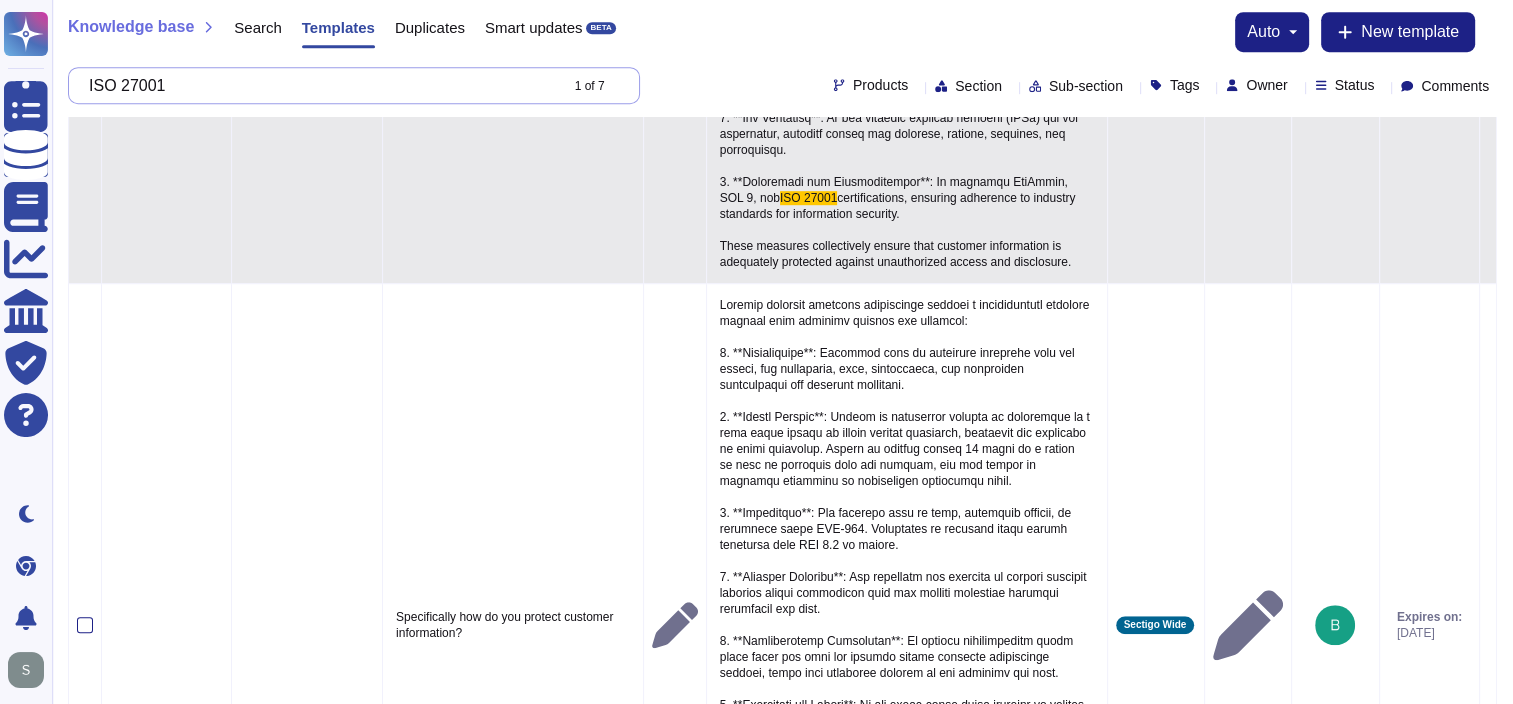 scroll, scrollTop: 1100, scrollLeft: 0, axis: vertical 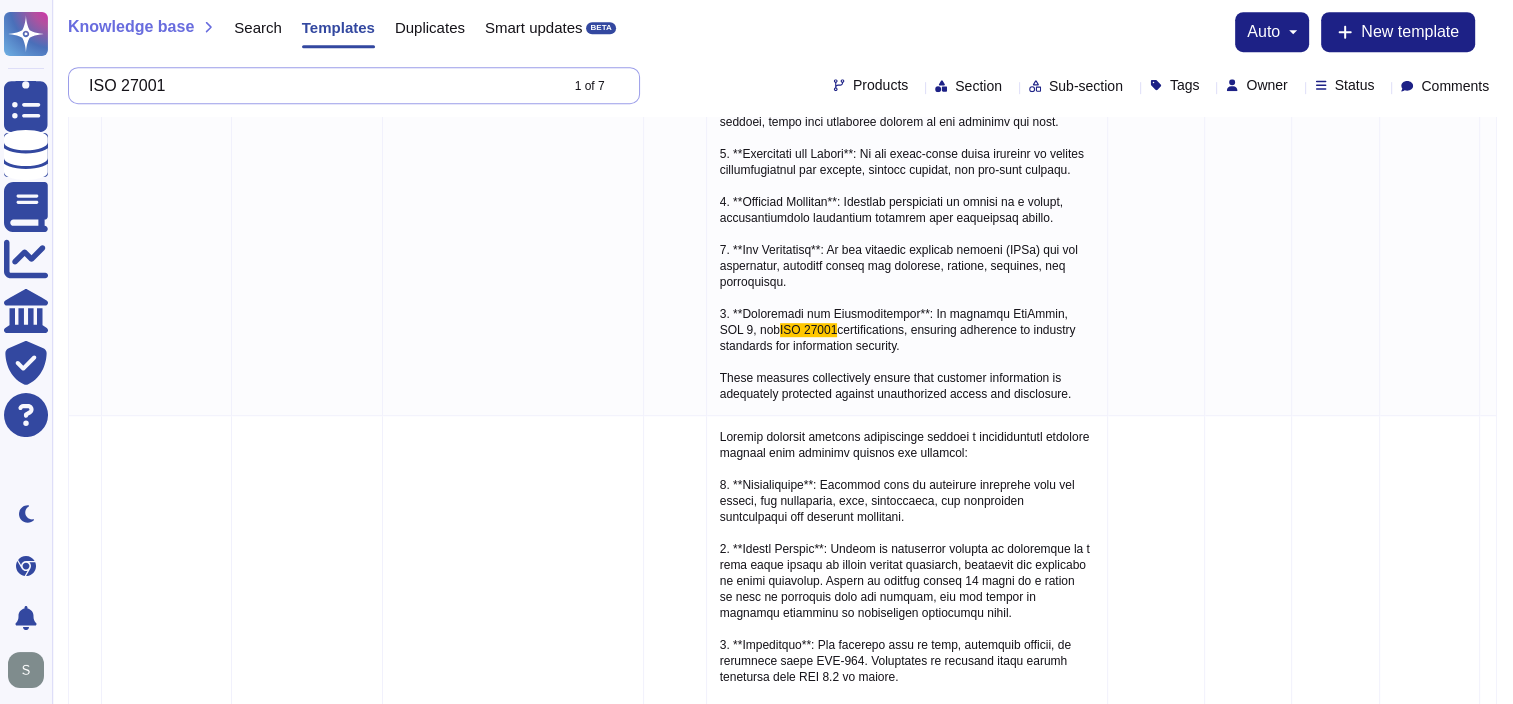 click on "ISO 27001" at bounding box center [318, 85] 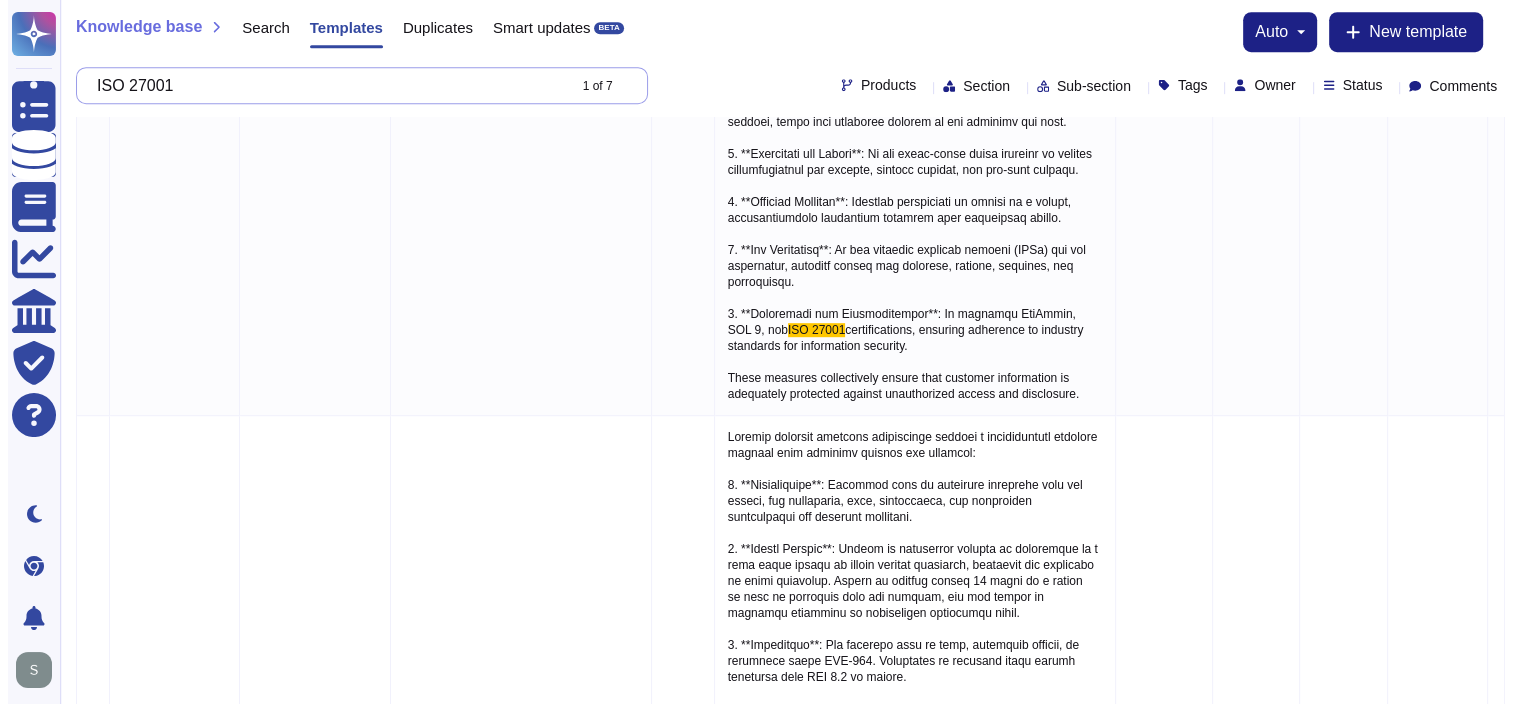 paste on "asset inventory management" 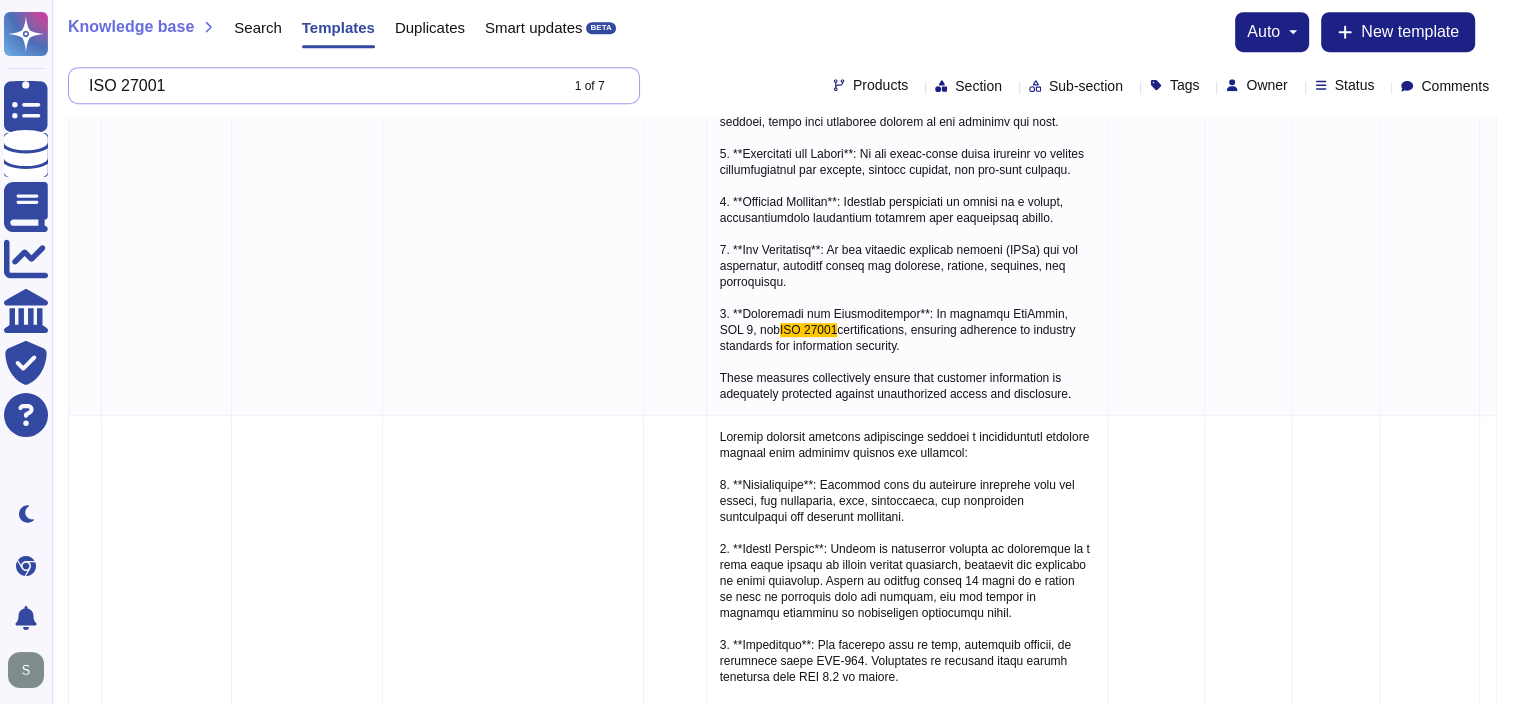 scroll, scrollTop: 0, scrollLeft: 0, axis: both 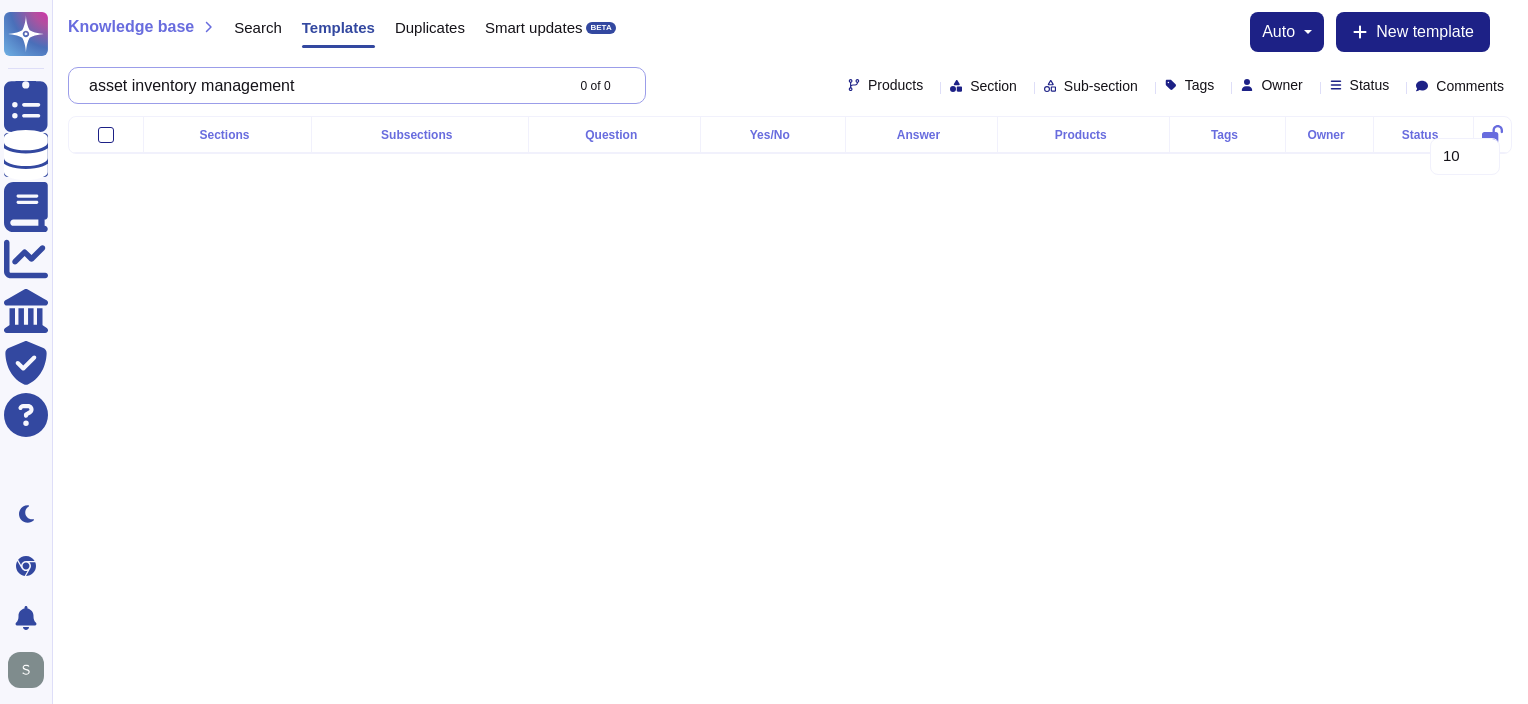 click on "asset inventory management" at bounding box center [321, 85] 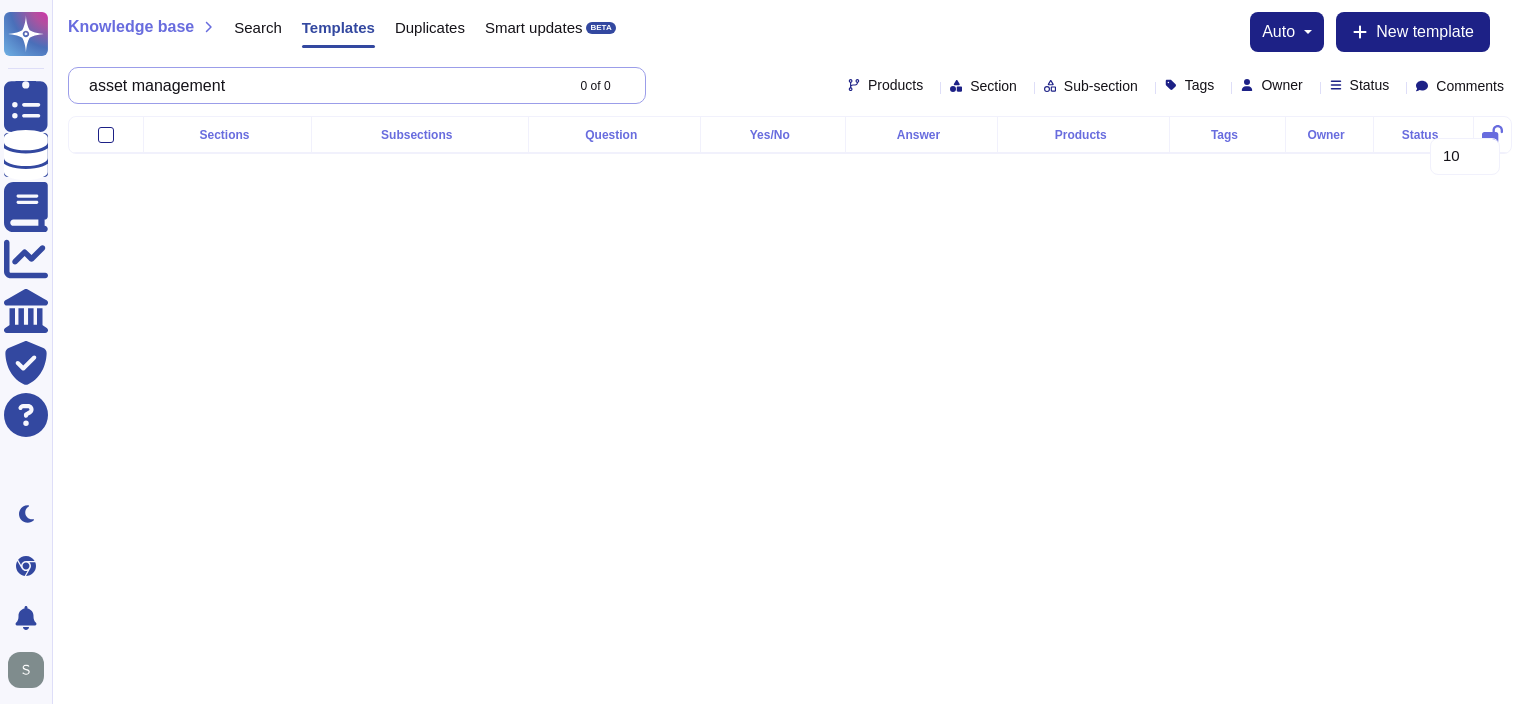 click on "asset management" at bounding box center (321, 85) 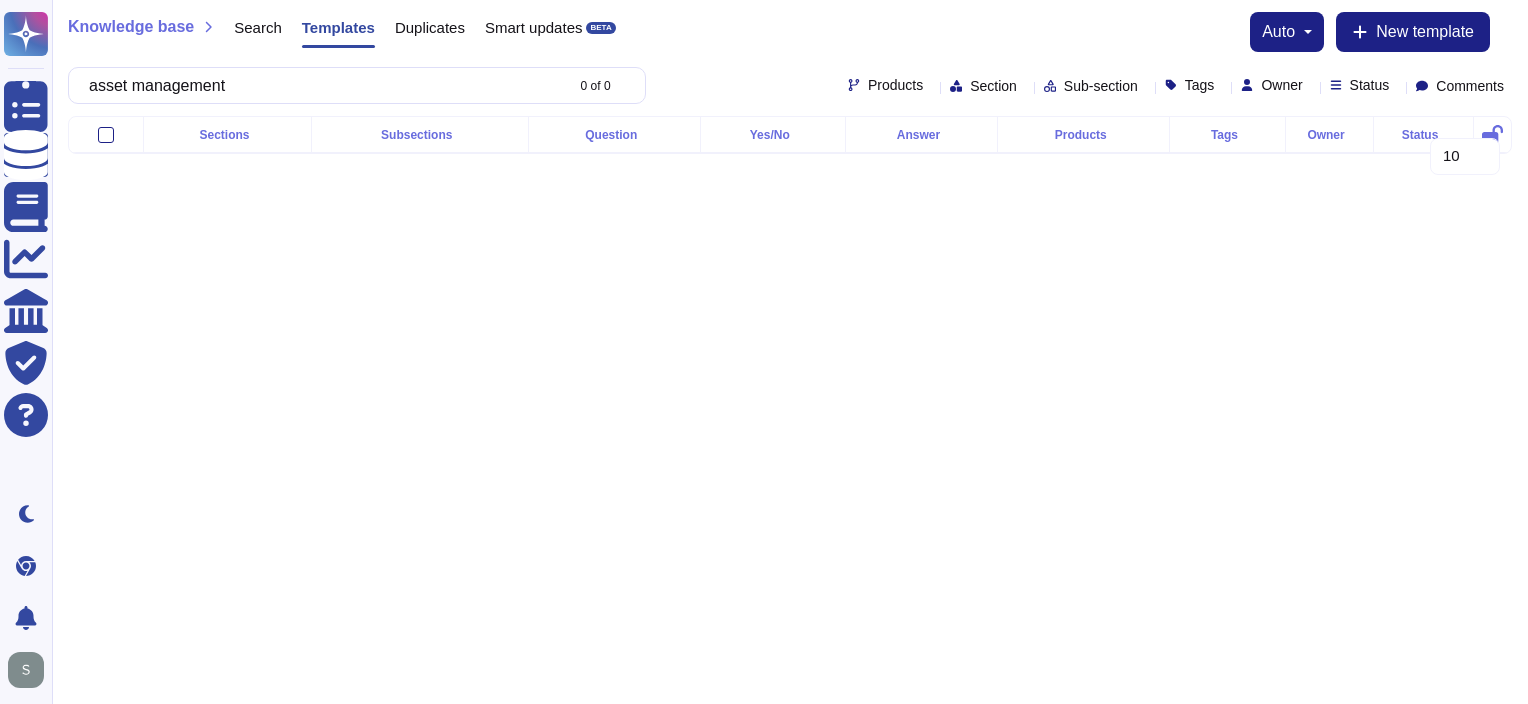 click on "Questionnaires Knowledge Base Documents Analytics CAIQ / SIG Trust Center Help Center Dark mode Chrome Extension Notifications Profile Knowledge base Search Templates Duplicates Smart updates BETA auto New template asset management 0 of 0 Products Section Sub-section Tags Owner Status Comments Sections  Subsections  Question  Yes/No  Answer  Products  Tags  Owner  Status  10 20 30" at bounding box center [764, 93] 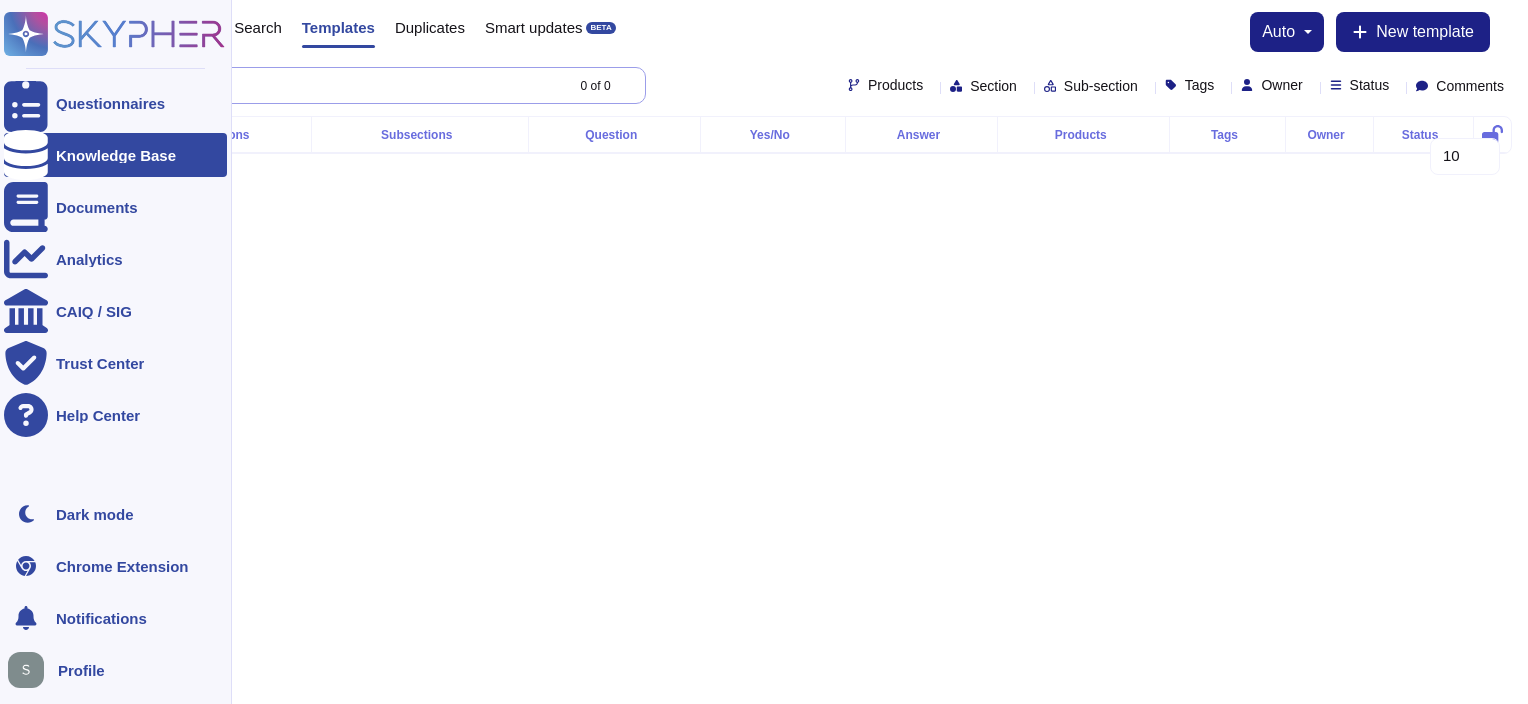 drag, startPoint x: 468, startPoint y: 88, endPoint x: 16, endPoint y: 66, distance: 452.5351 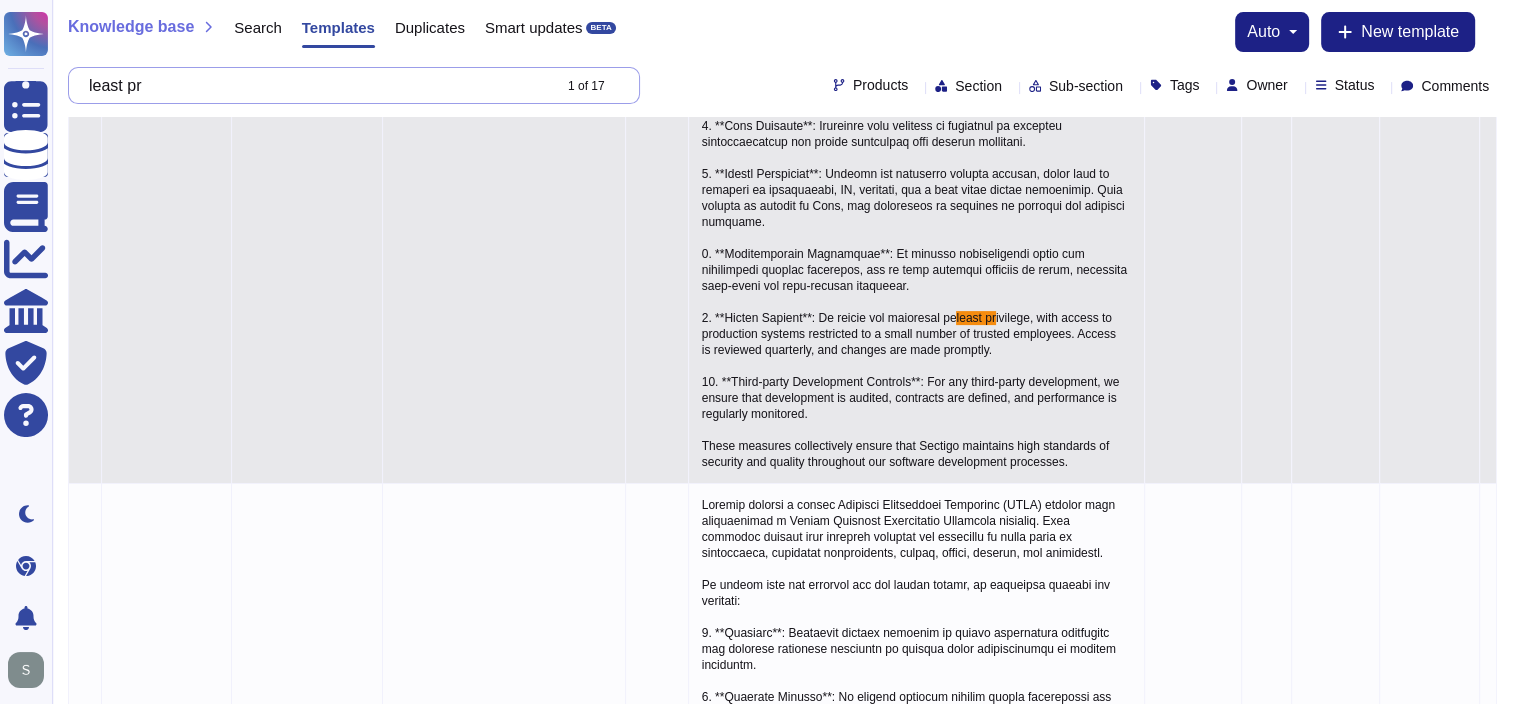 scroll, scrollTop: 500, scrollLeft: 0, axis: vertical 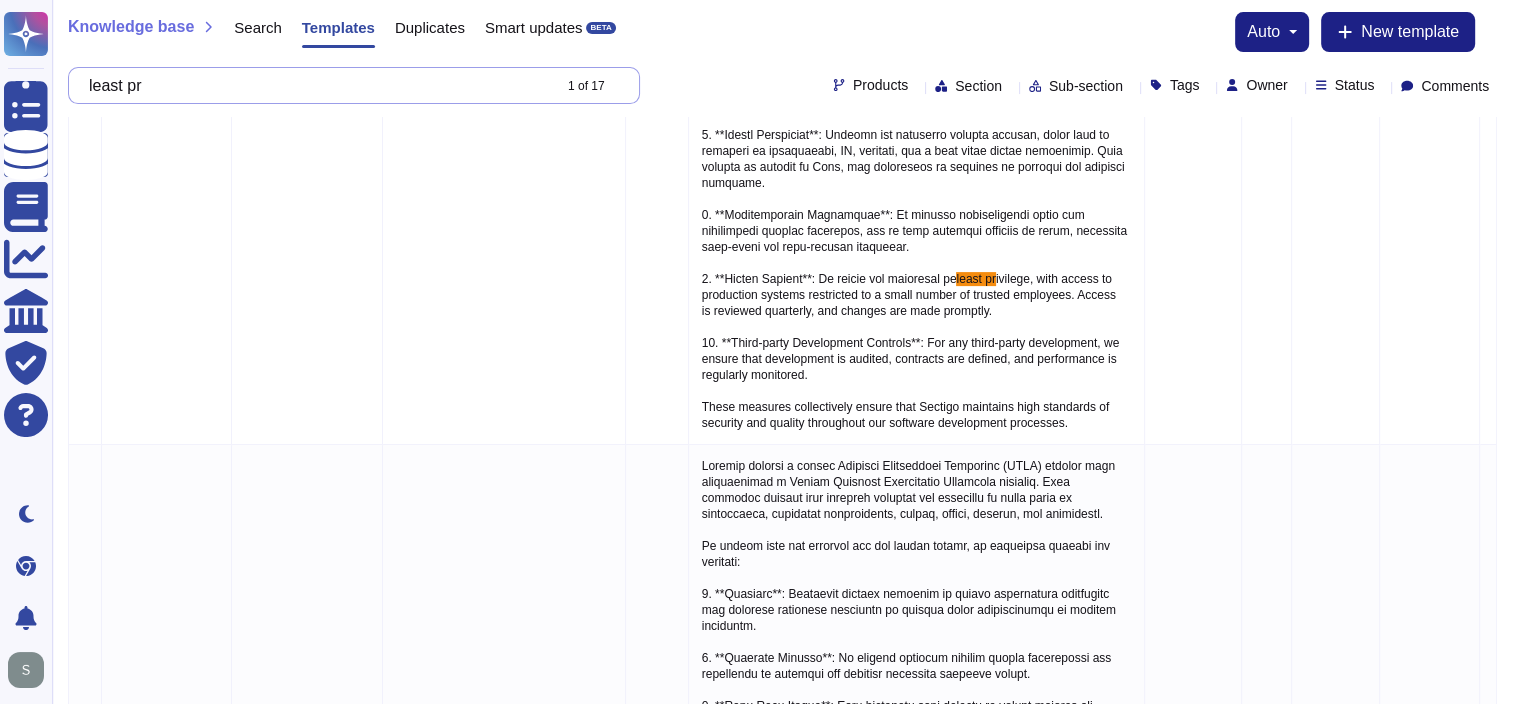 drag, startPoint x: 200, startPoint y: 86, endPoint x: -100, endPoint y: 68, distance: 300.53952 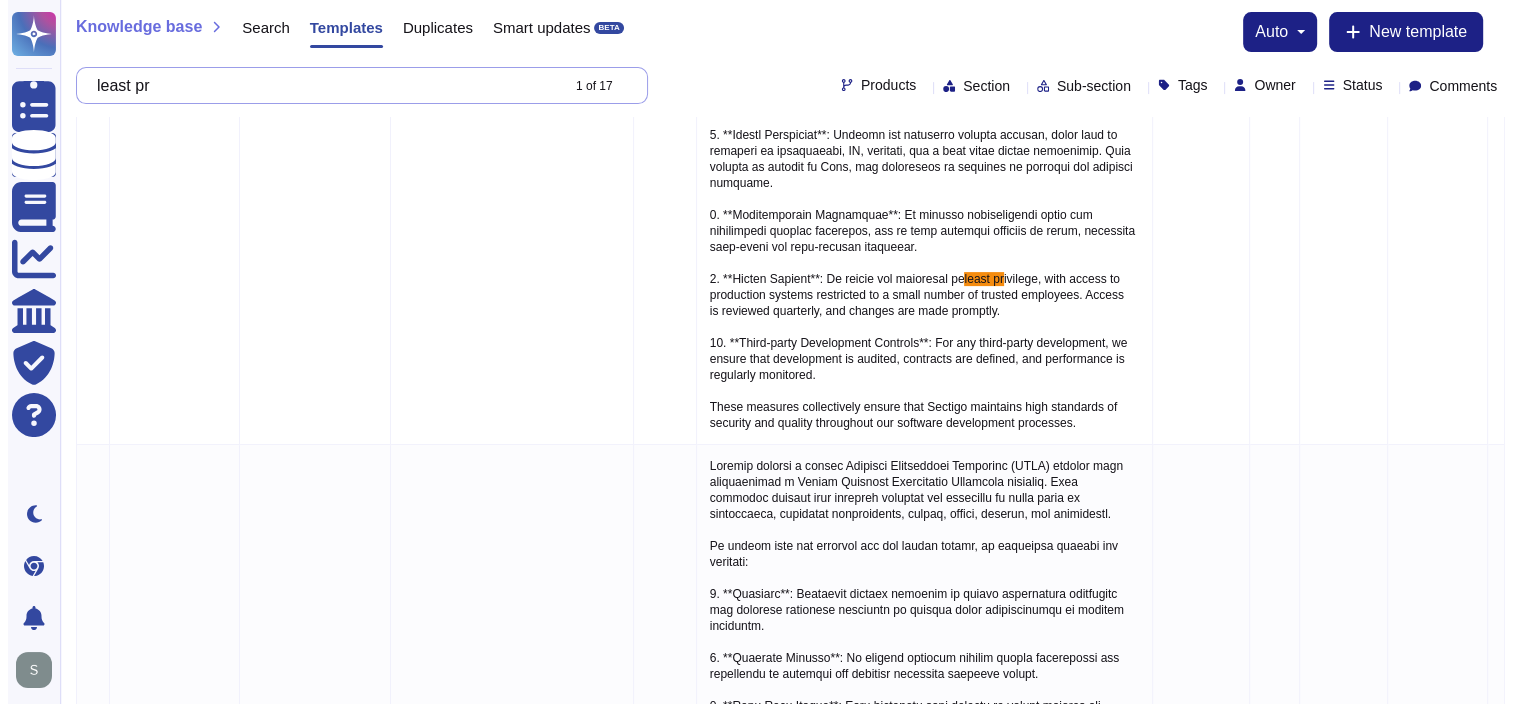 paste on "NIST SP 800-63" 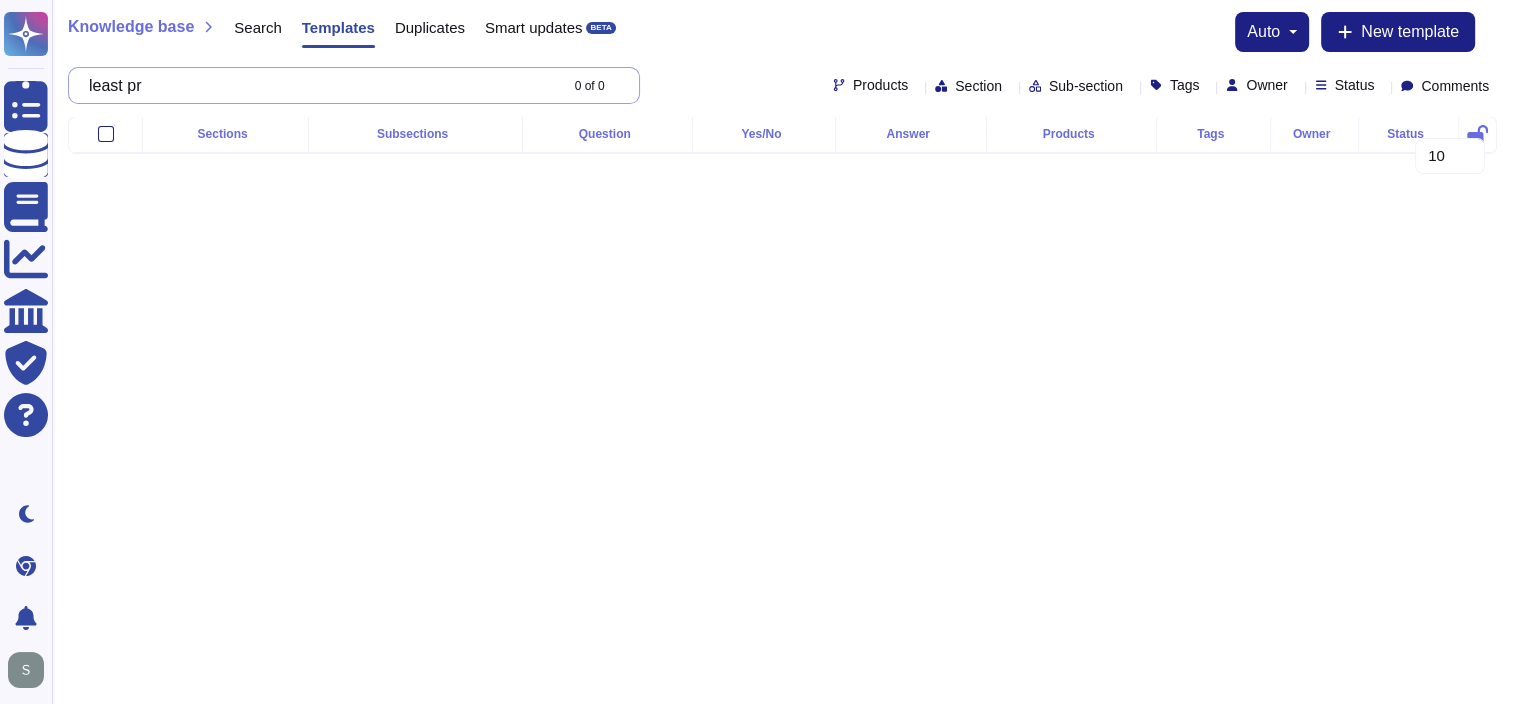 scroll, scrollTop: 0, scrollLeft: 0, axis: both 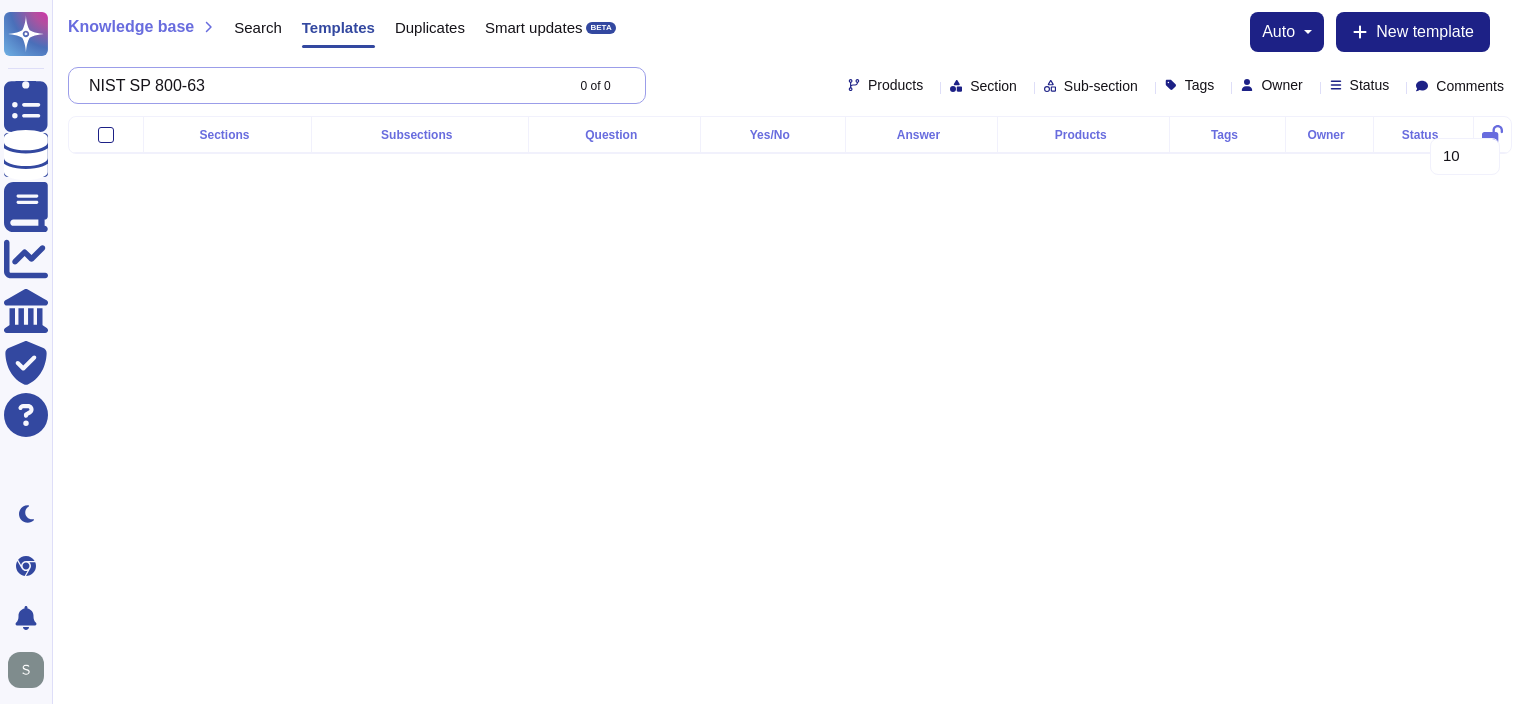 click on "NIST SP 800-63" at bounding box center (321, 85) 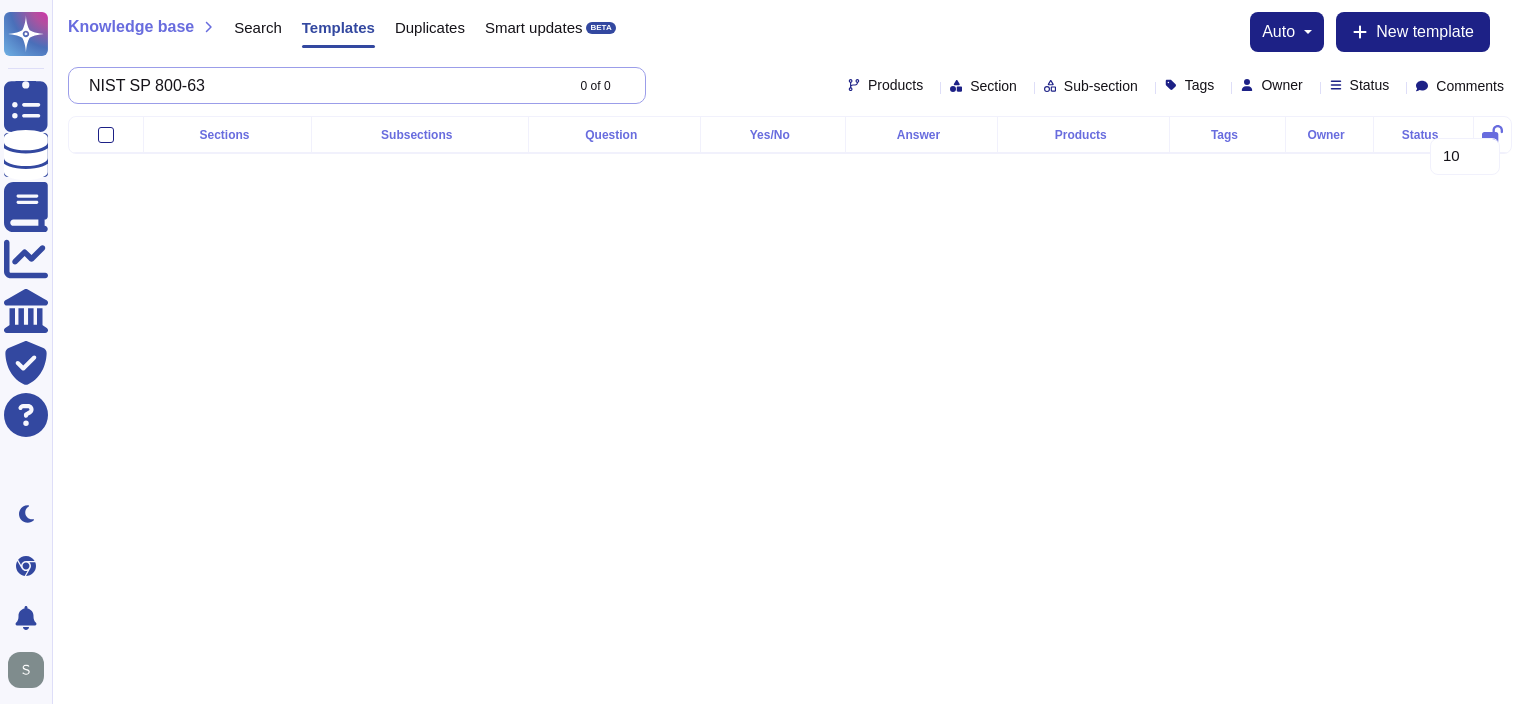 drag, startPoint x: 392, startPoint y: 90, endPoint x: -225, endPoint y: 84, distance: 617.0292 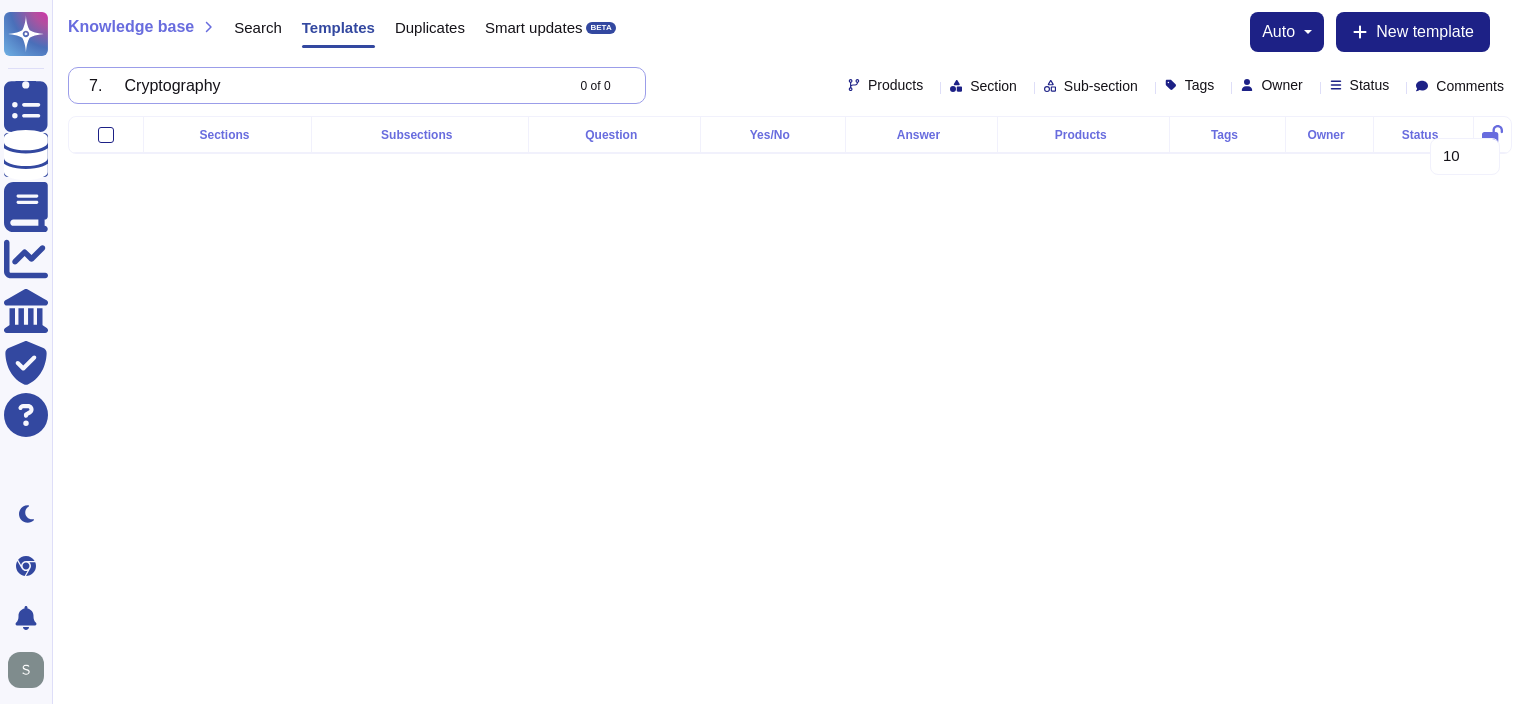 drag, startPoint x: 139, startPoint y: 83, endPoint x: -60, endPoint y: 72, distance: 199.30379 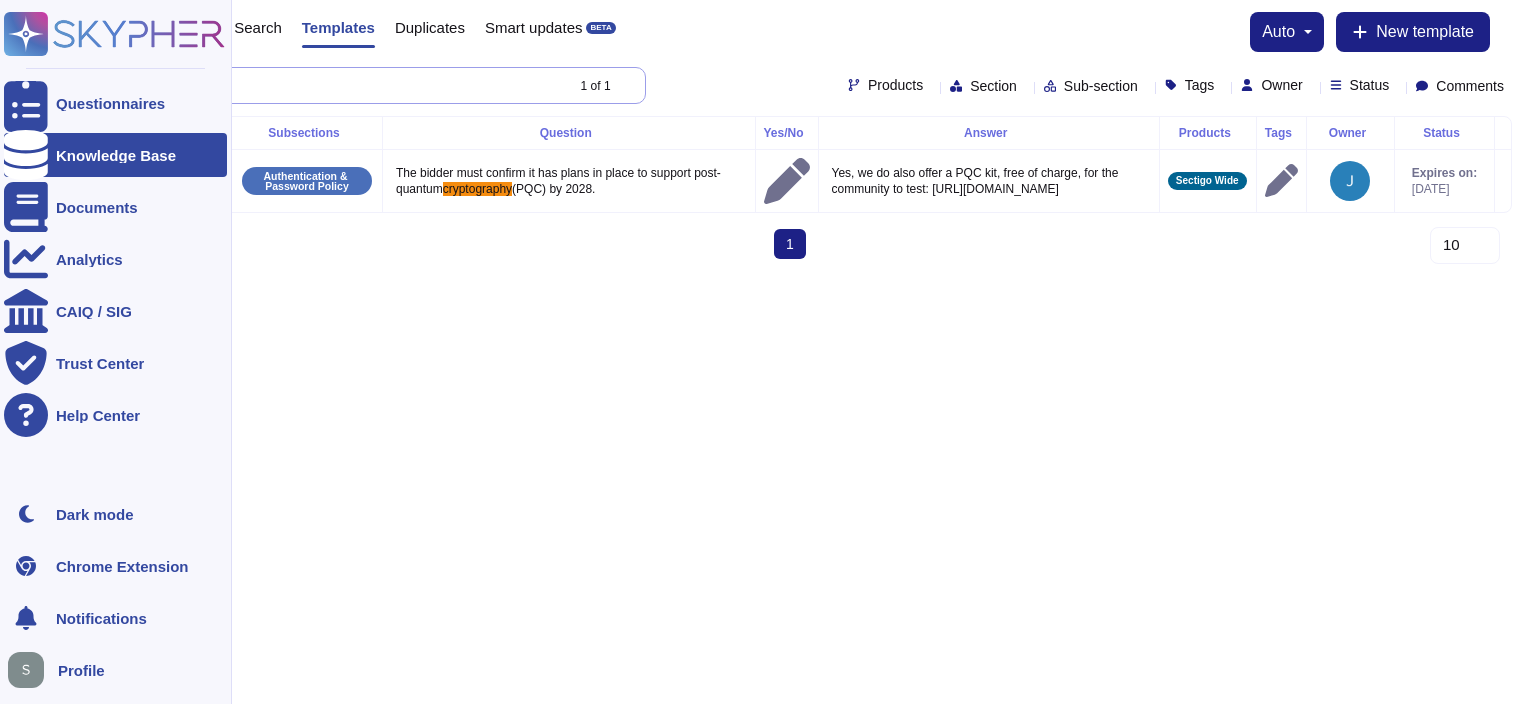 drag, startPoint x: 388, startPoint y: 83, endPoint x: 47, endPoint y: 69, distance: 341.28726 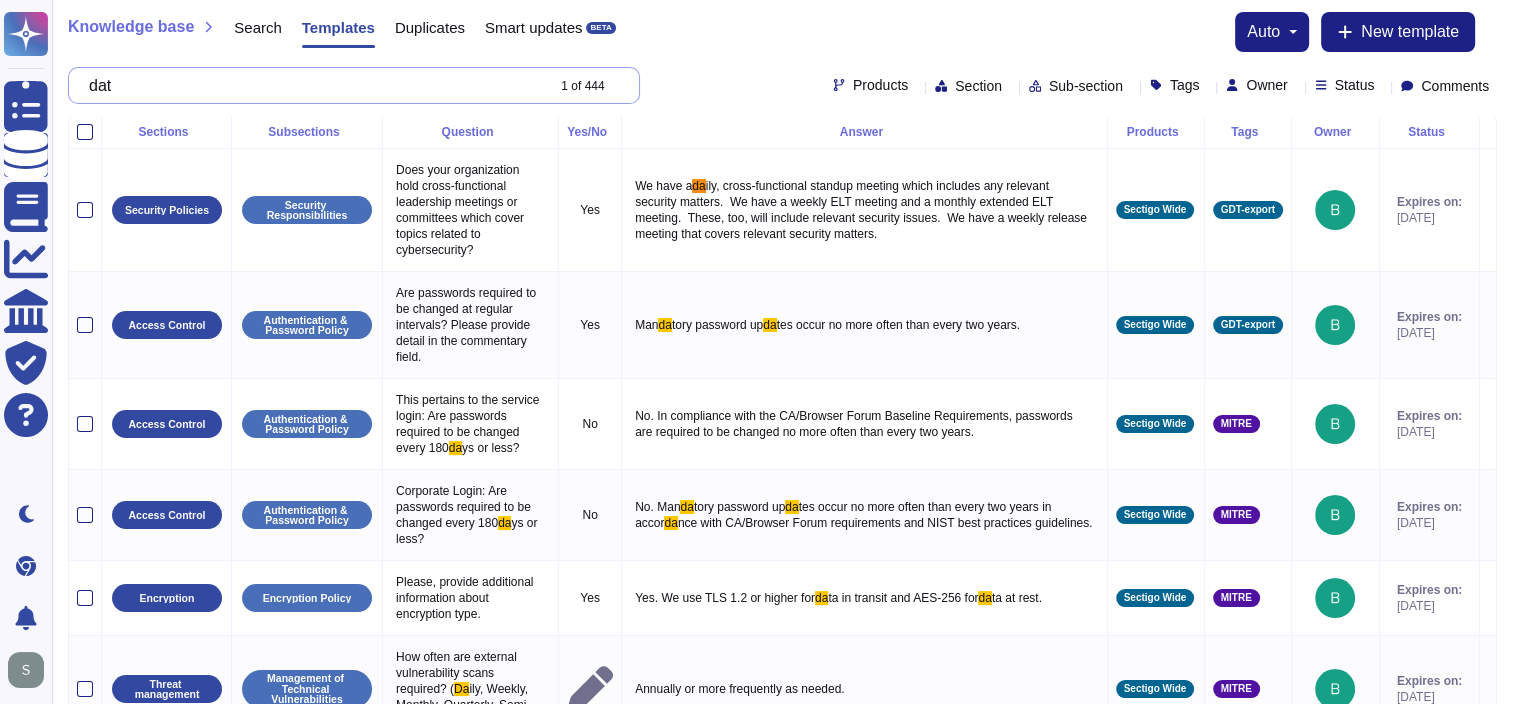 scroll, scrollTop: 0, scrollLeft: 0, axis: both 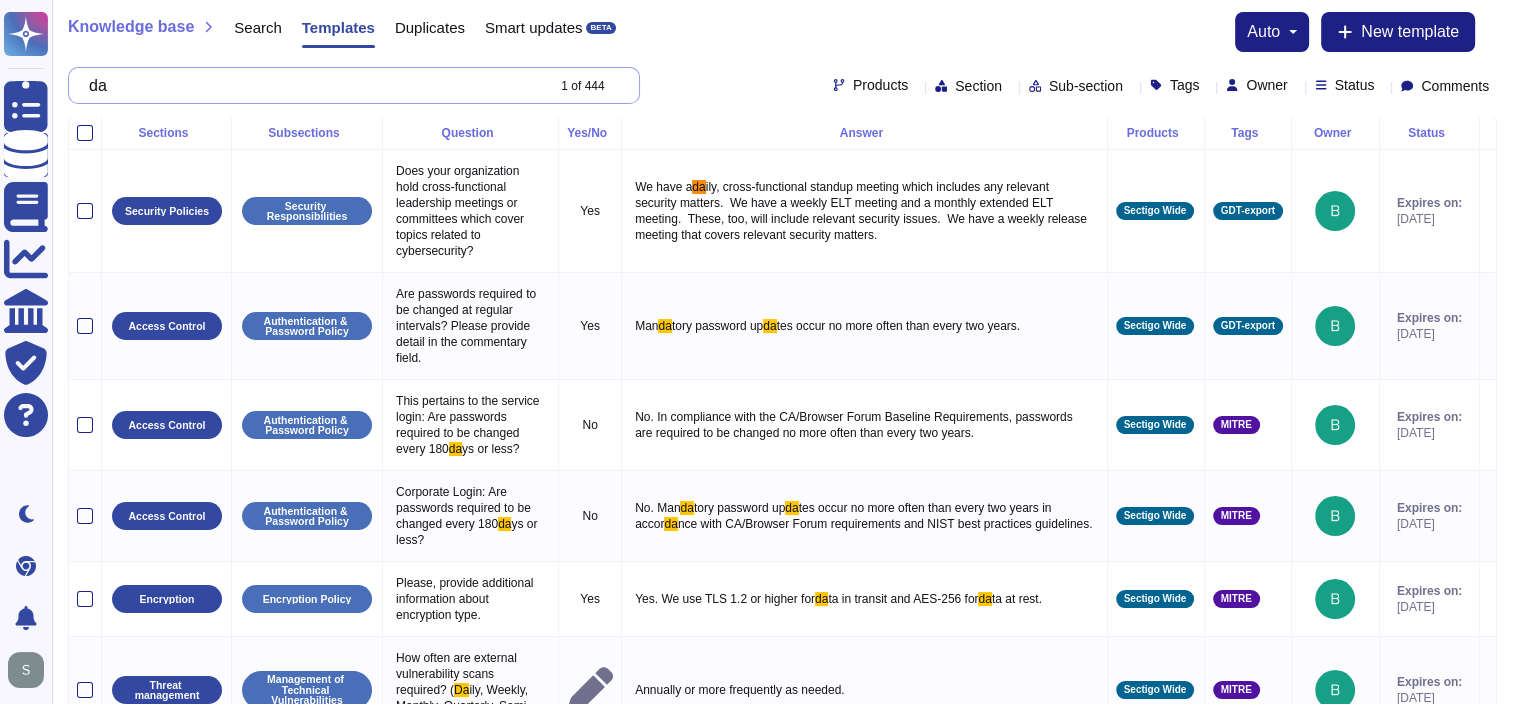 type on "d" 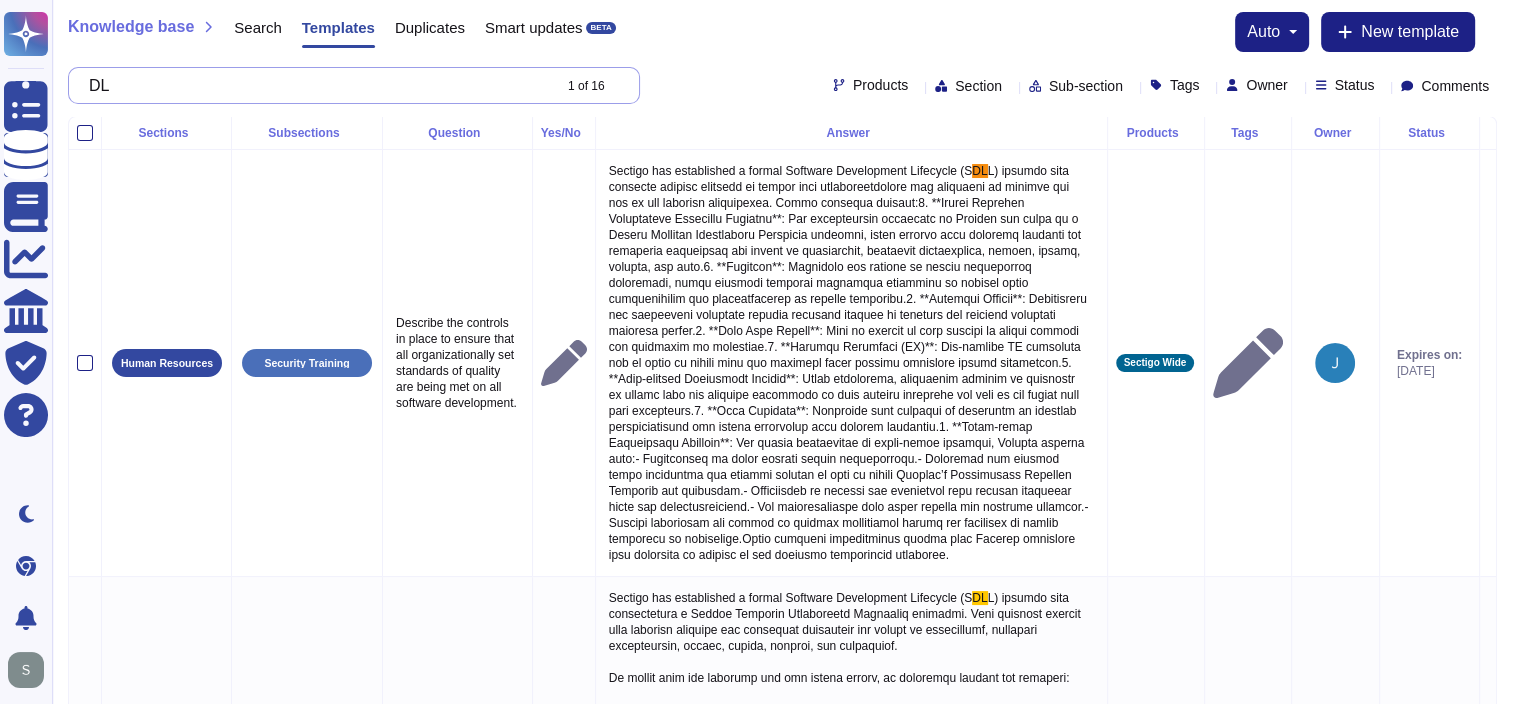type on "D" 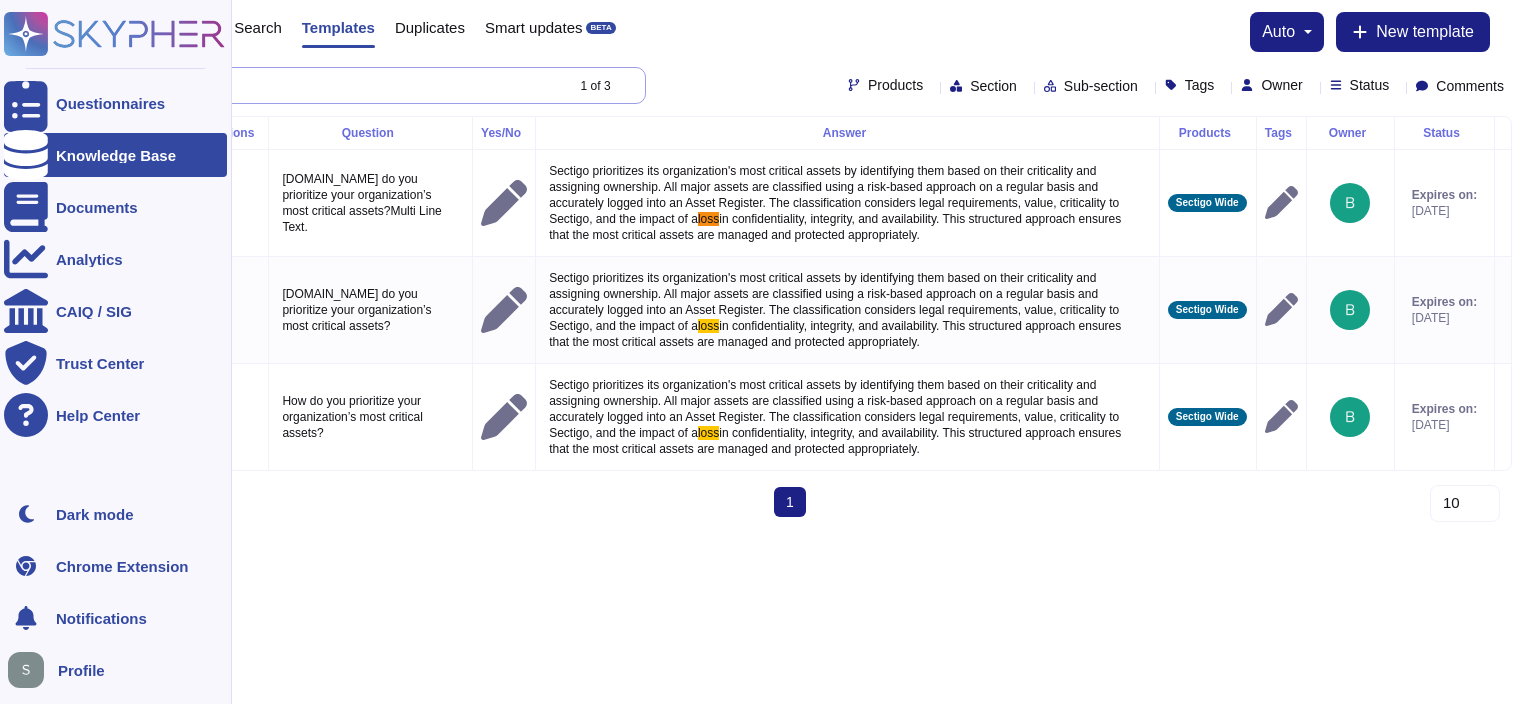 drag, startPoint x: 204, startPoint y: 80, endPoint x: 42, endPoint y: 74, distance: 162.11107 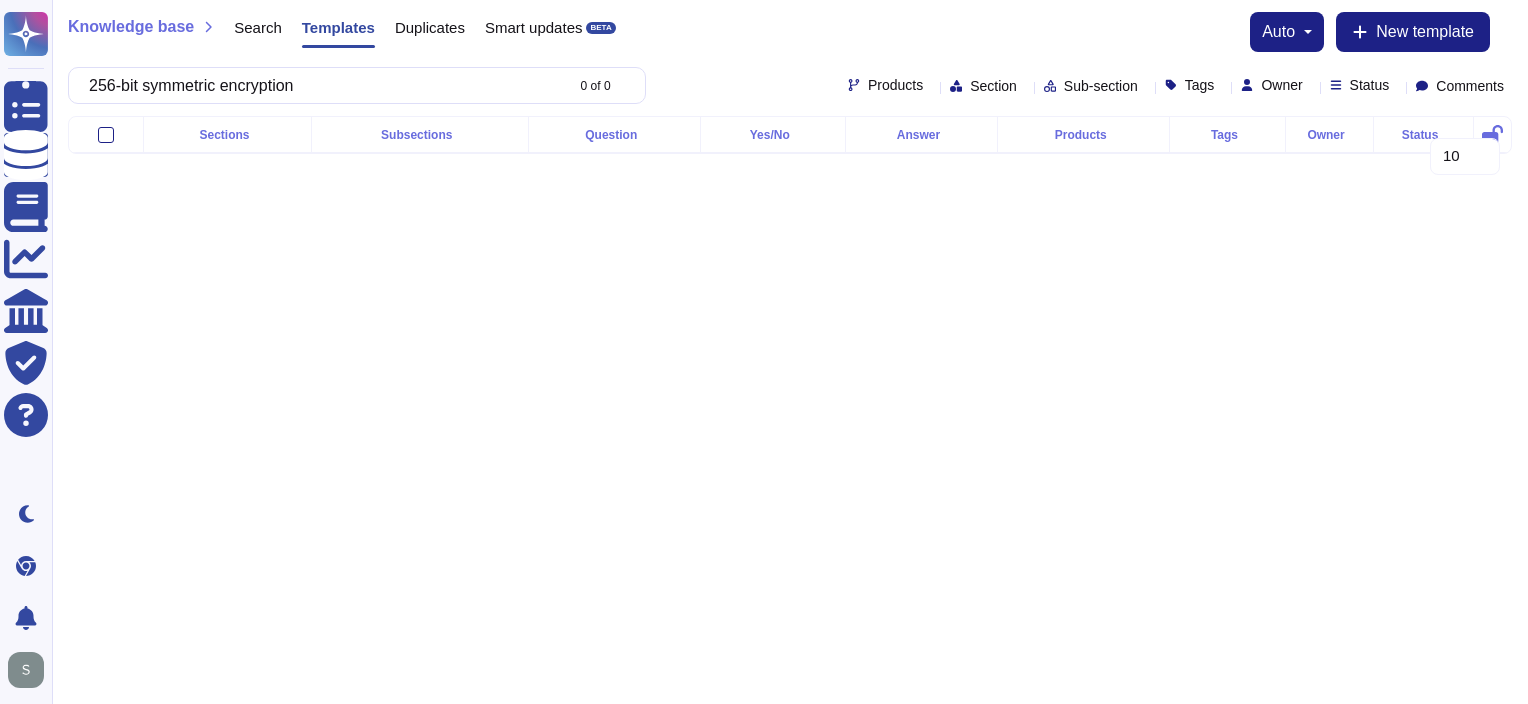 click on "Questionnaires Knowledge Base Documents Analytics CAIQ / SIG Trust Center Help Center Dark mode Chrome Extension Notifications Profile Knowledge base Search Templates Duplicates Smart updates BETA auto New template 256-bit symmetric encryption 0 of 0 Products Section Sub-section Tags Owner Status Comments Sections  Subsections  Question  Yes/No  Answer  Products  Tags  Owner  Status  10 20 30" at bounding box center [764, 93] 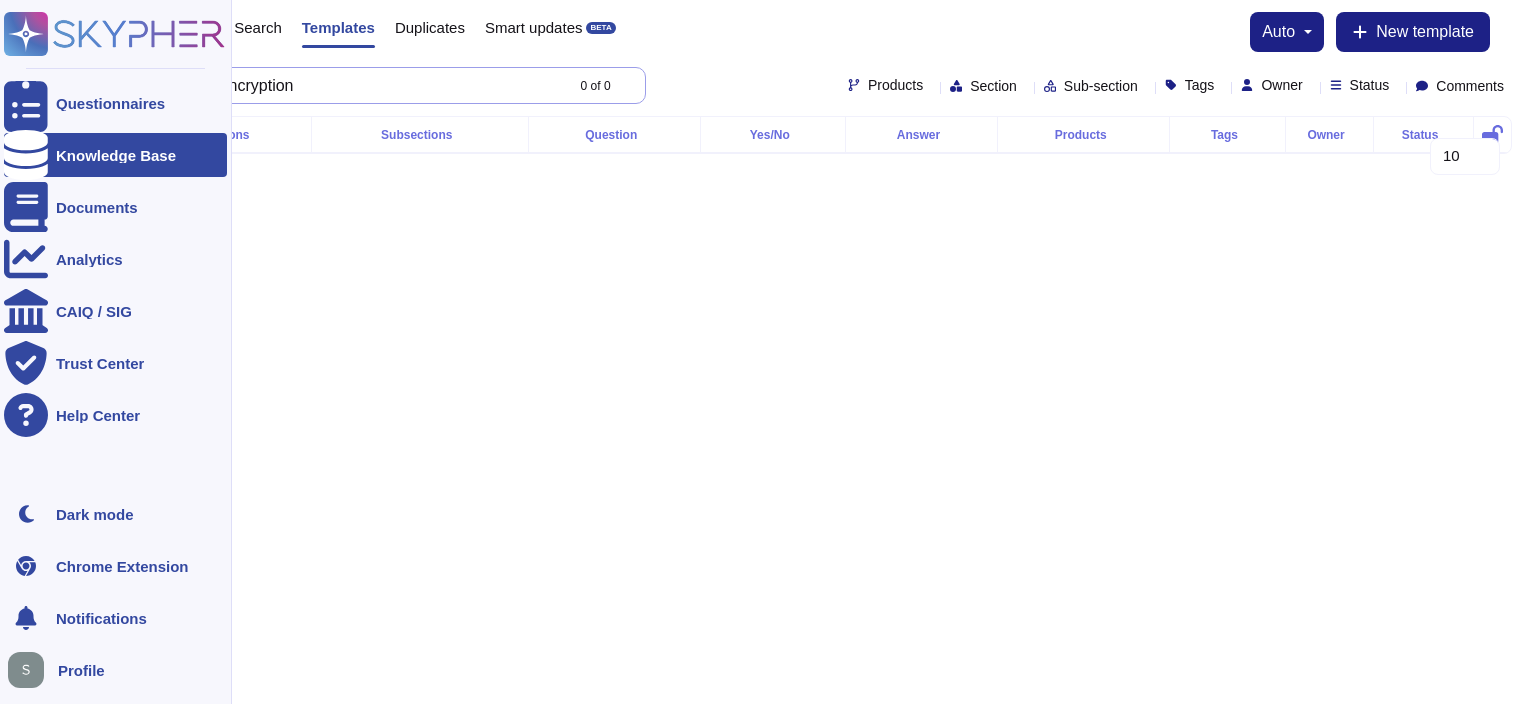 drag, startPoint x: 157, startPoint y: 85, endPoint x: 24, endPoint y: 70, distance: 133.84319 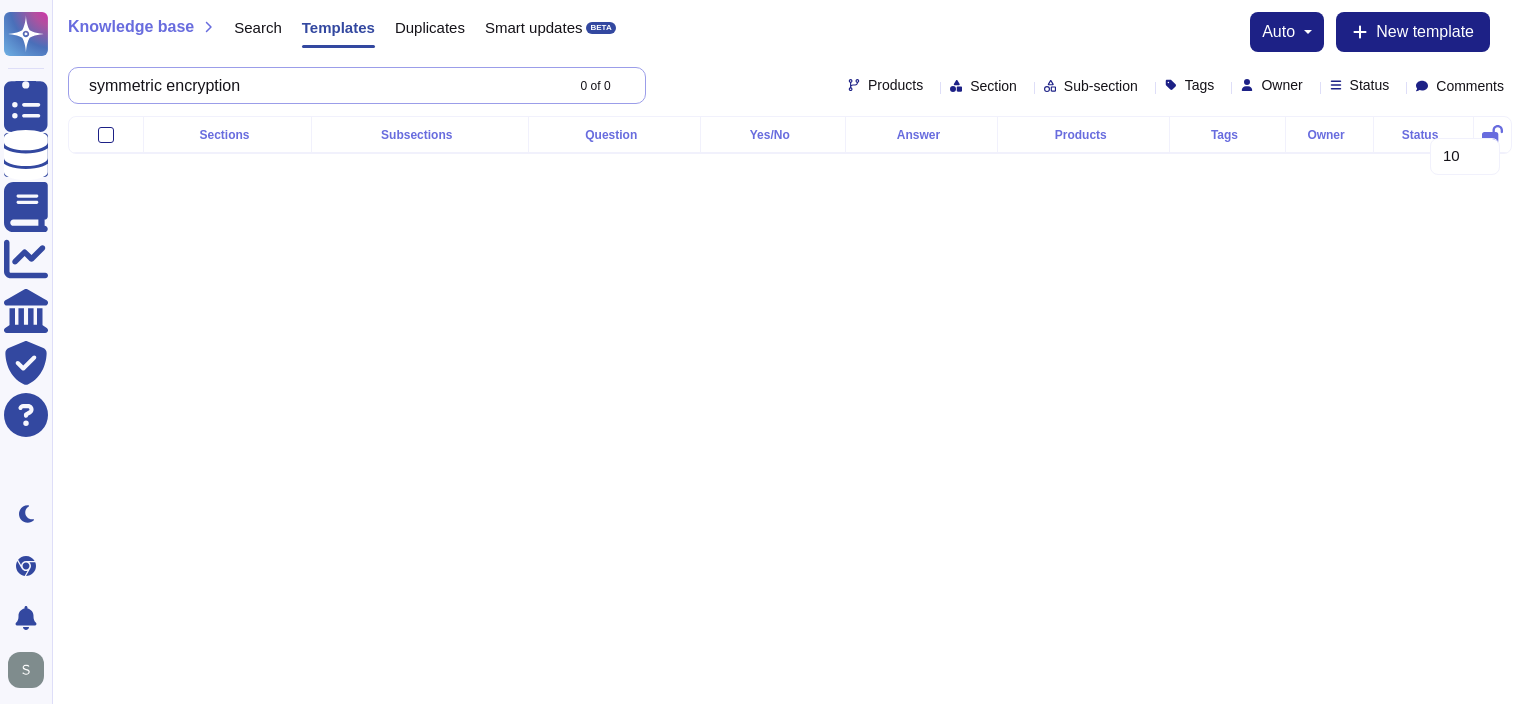 click on "symmetric encryption" at bounding box center (321, 85) 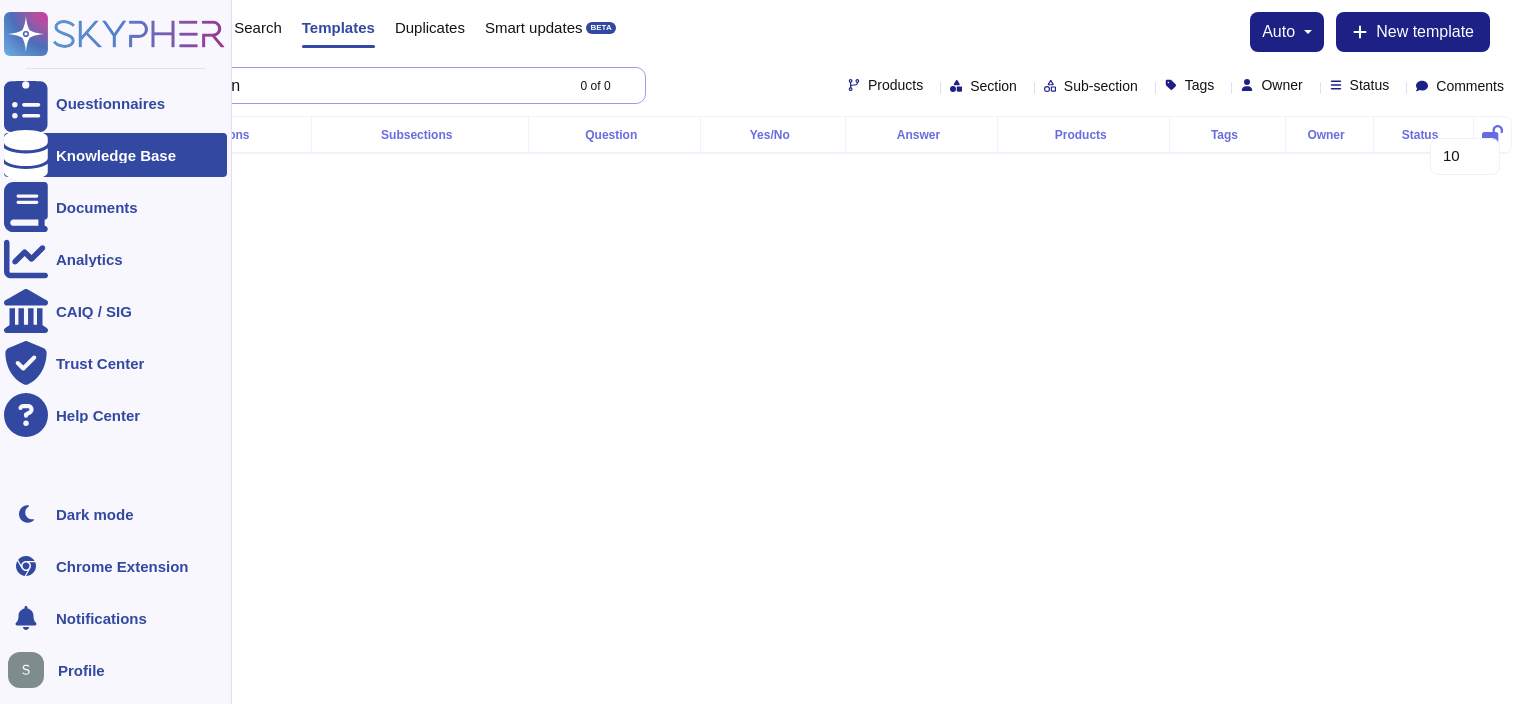 drag, startPoint x: 439, startPoint y: 81, endPoint x: 0, endPoint y: 112, distance: 440.09317 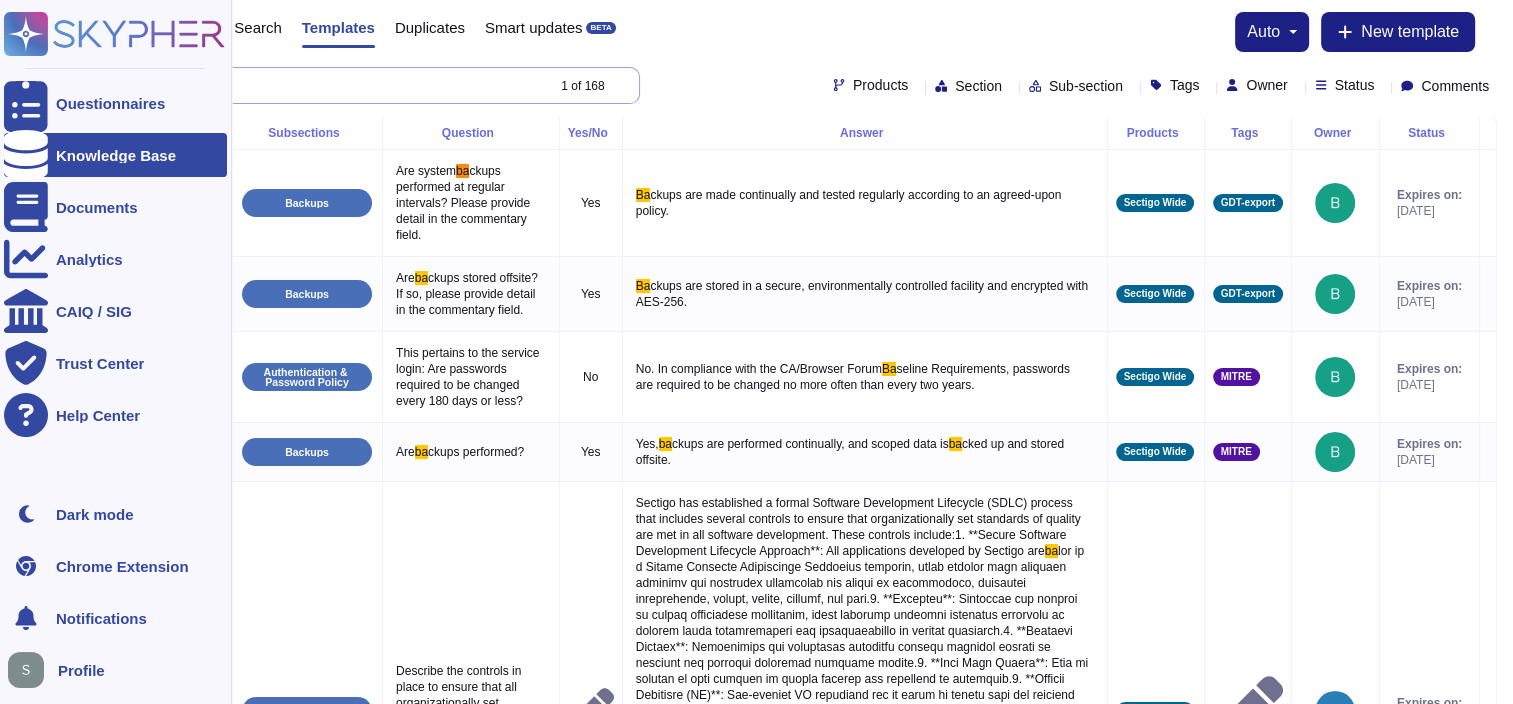 type on "b" 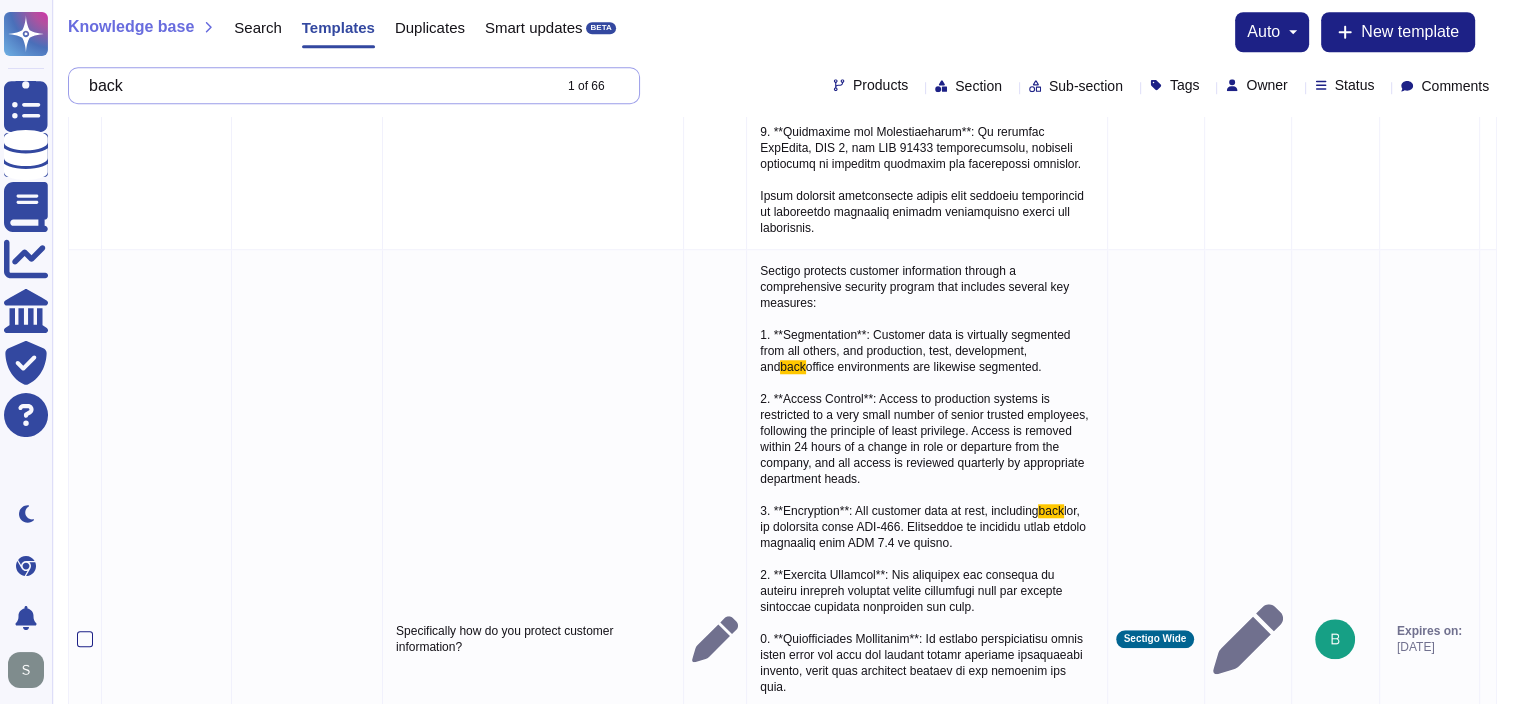 scroll, scrollTop: 1652, scrollLeft: 0, axis: vertical 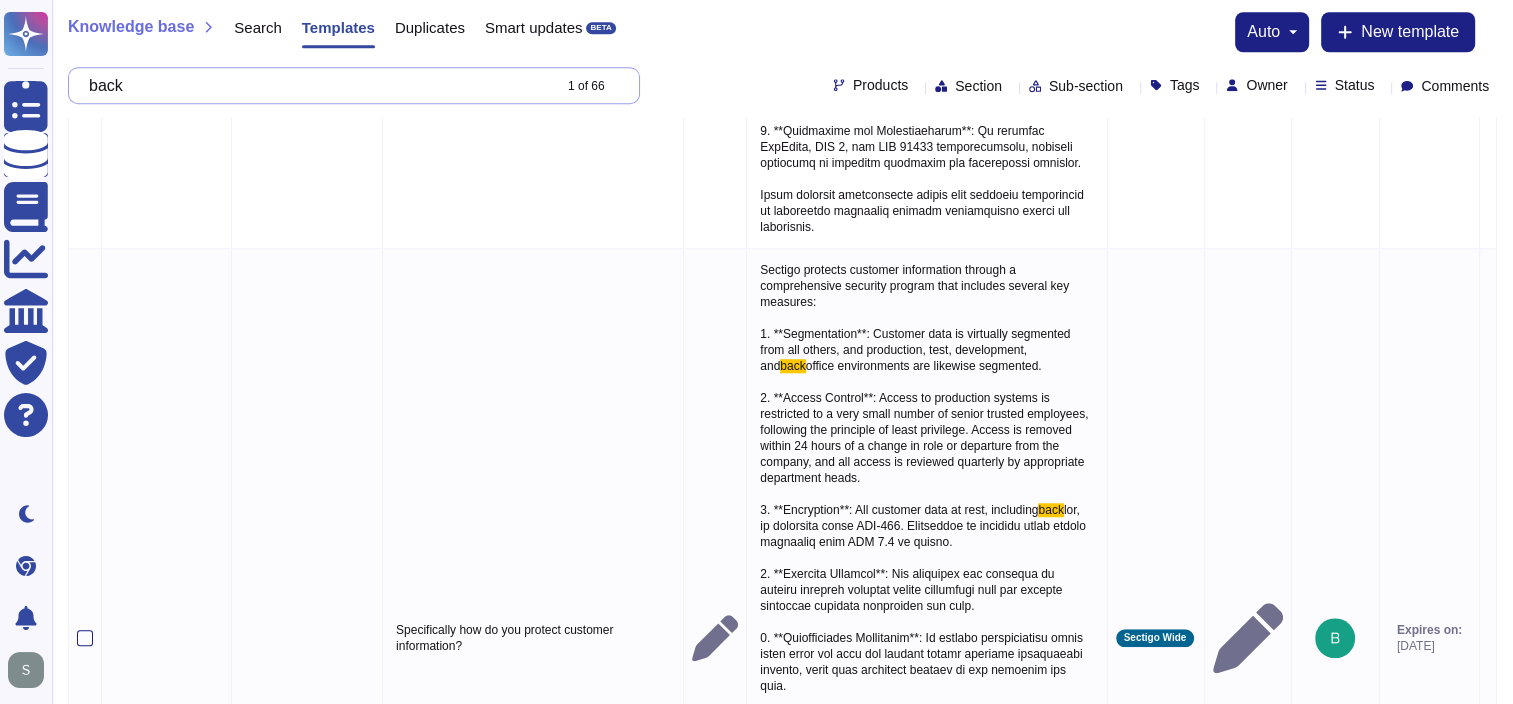 drag, startPoint x: 461, startPoint y: 88, endPoint x: 70, endPoint y: 76, distance: 391.1841 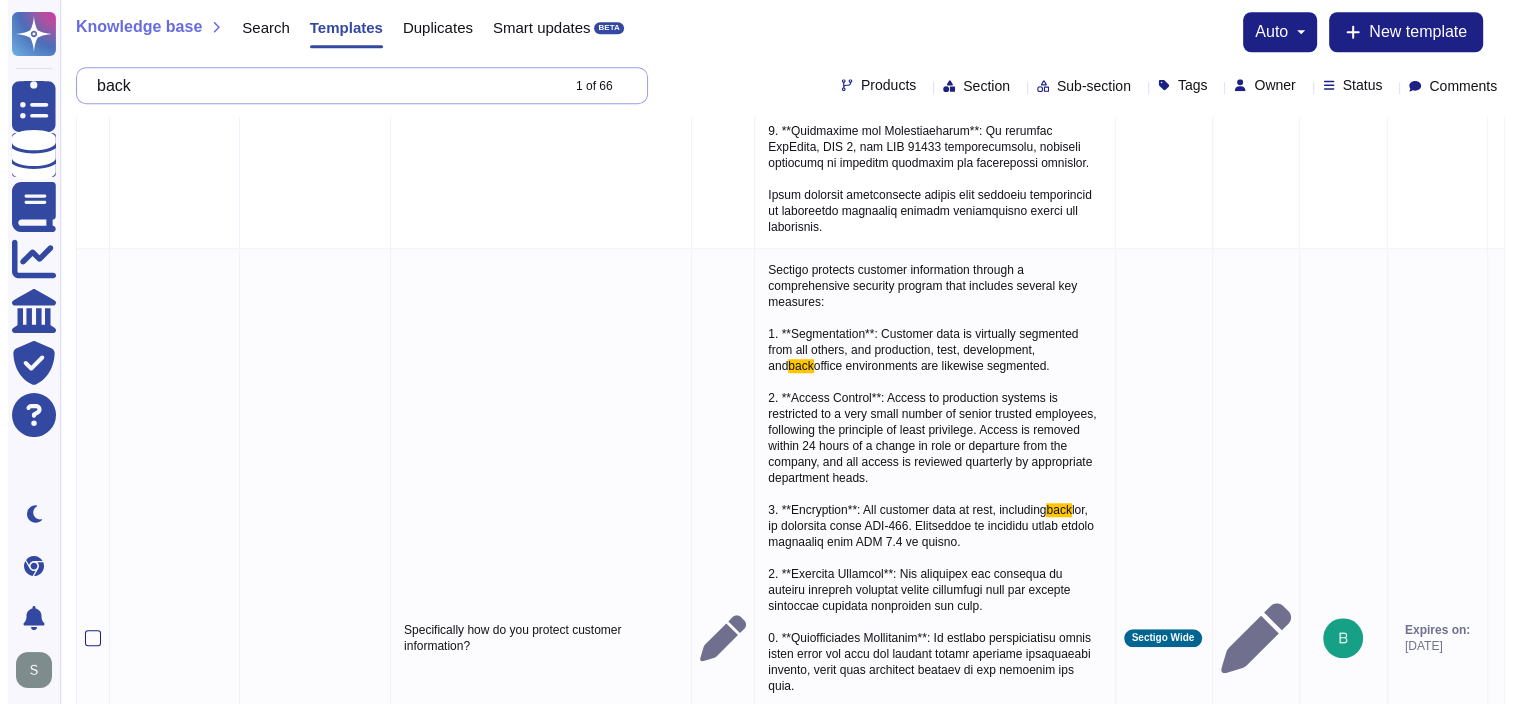 paste on "256-bit symmetric encryption" 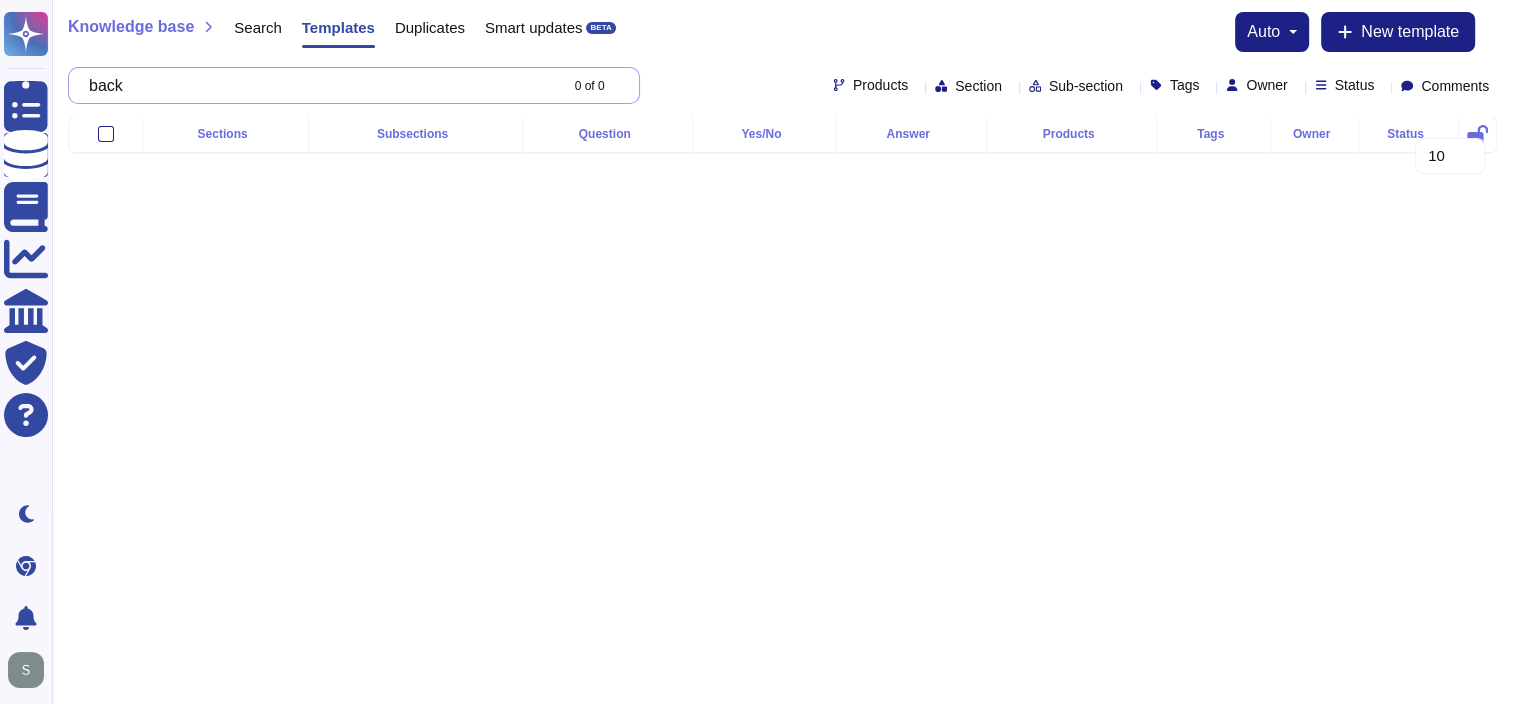 scroll, scrollTop: 0, scrollLeft: 0, axis: both 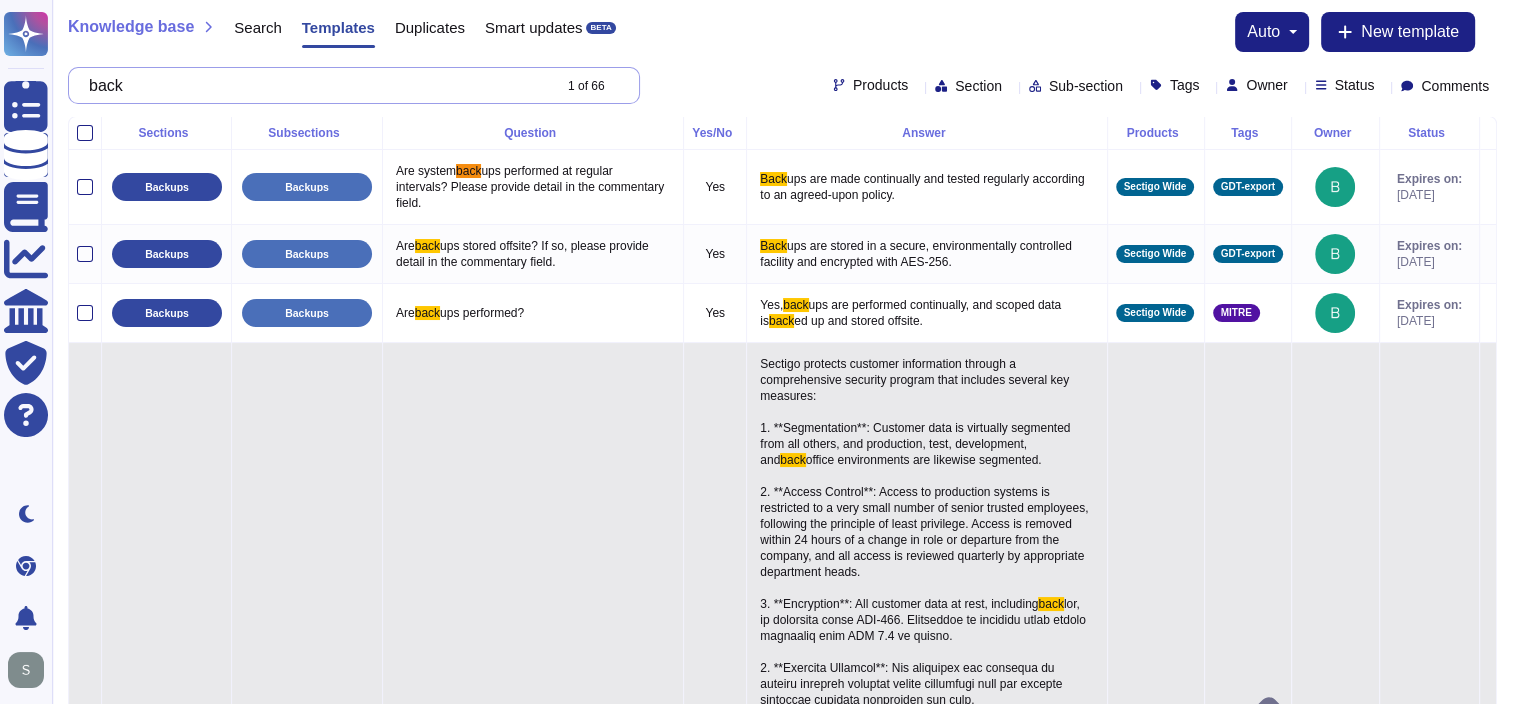 paste on "vulnerability management" 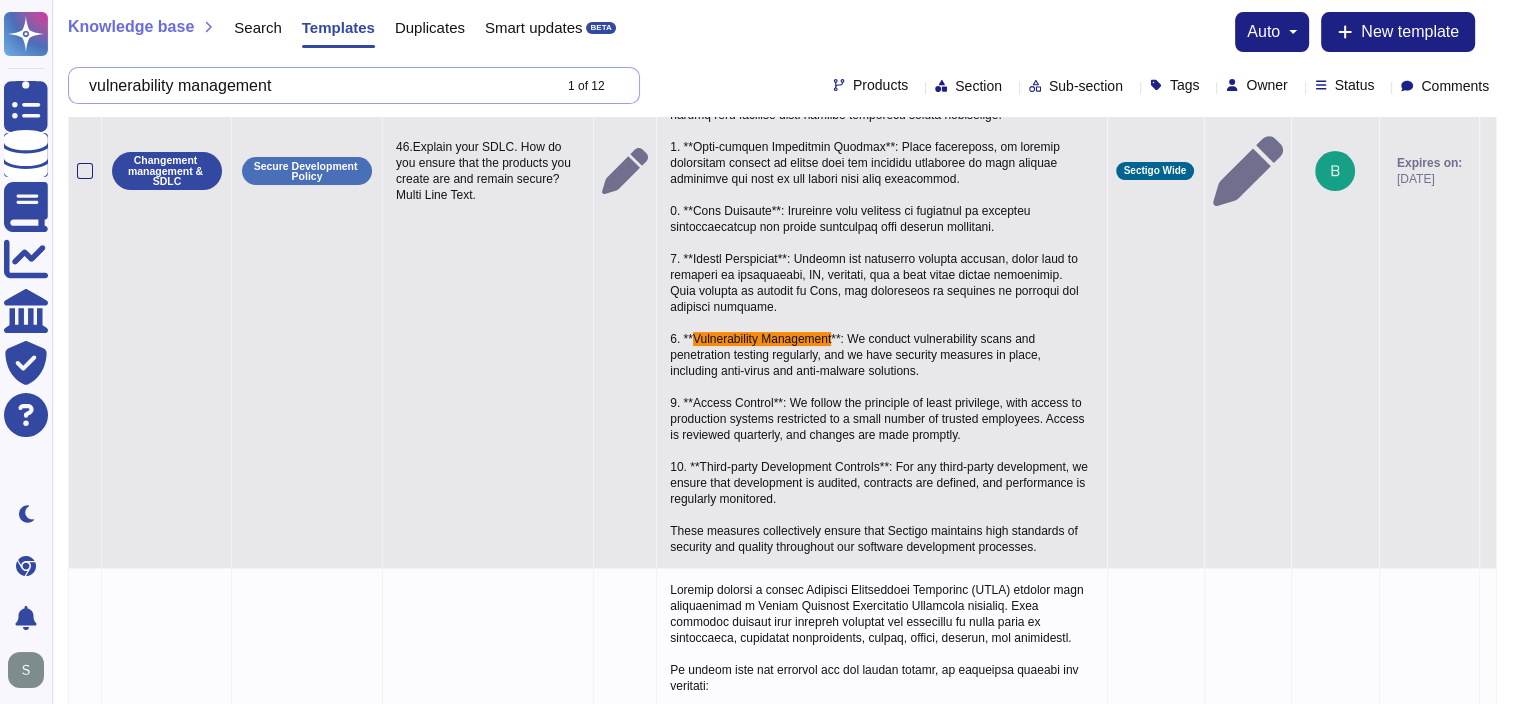 scroll, scrollTop: 379, scrollLeft: 0, axis: vertical 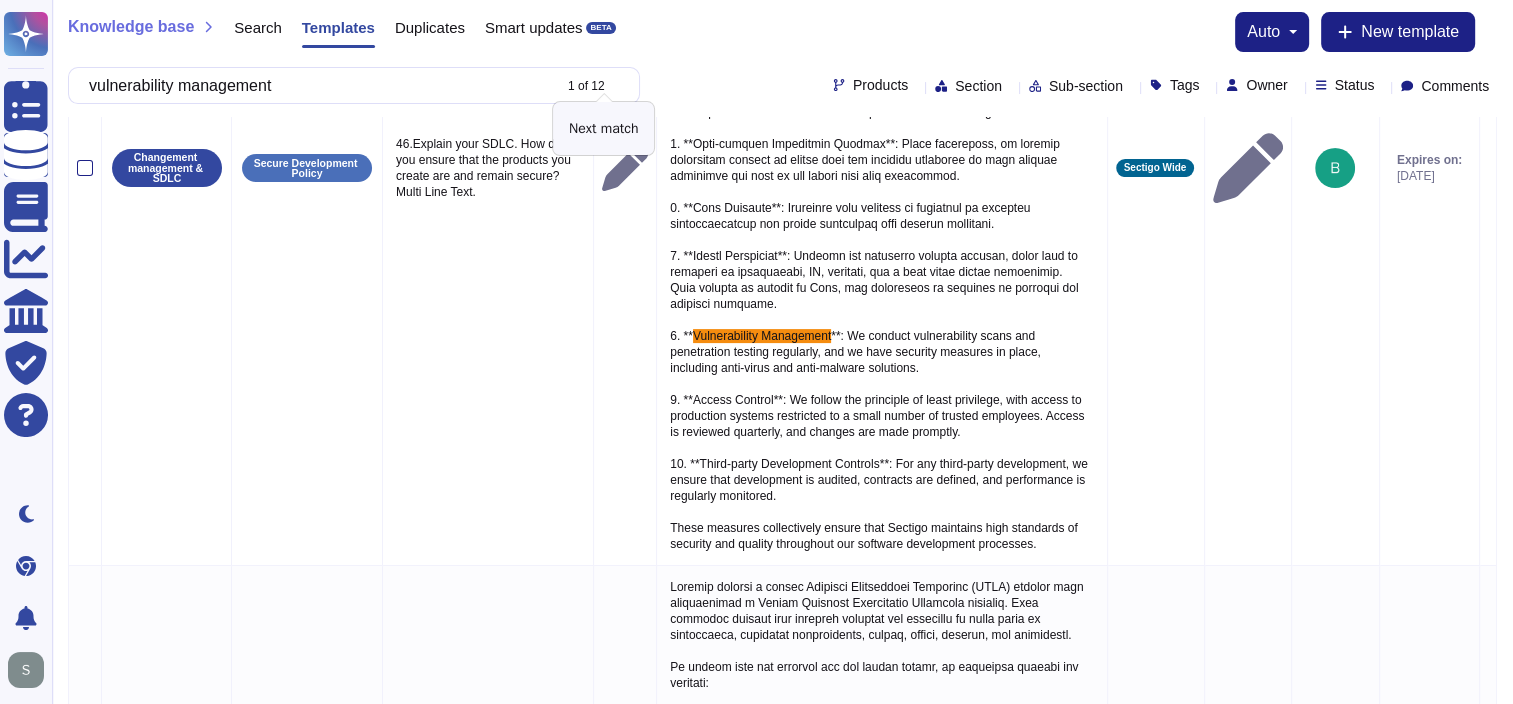 click 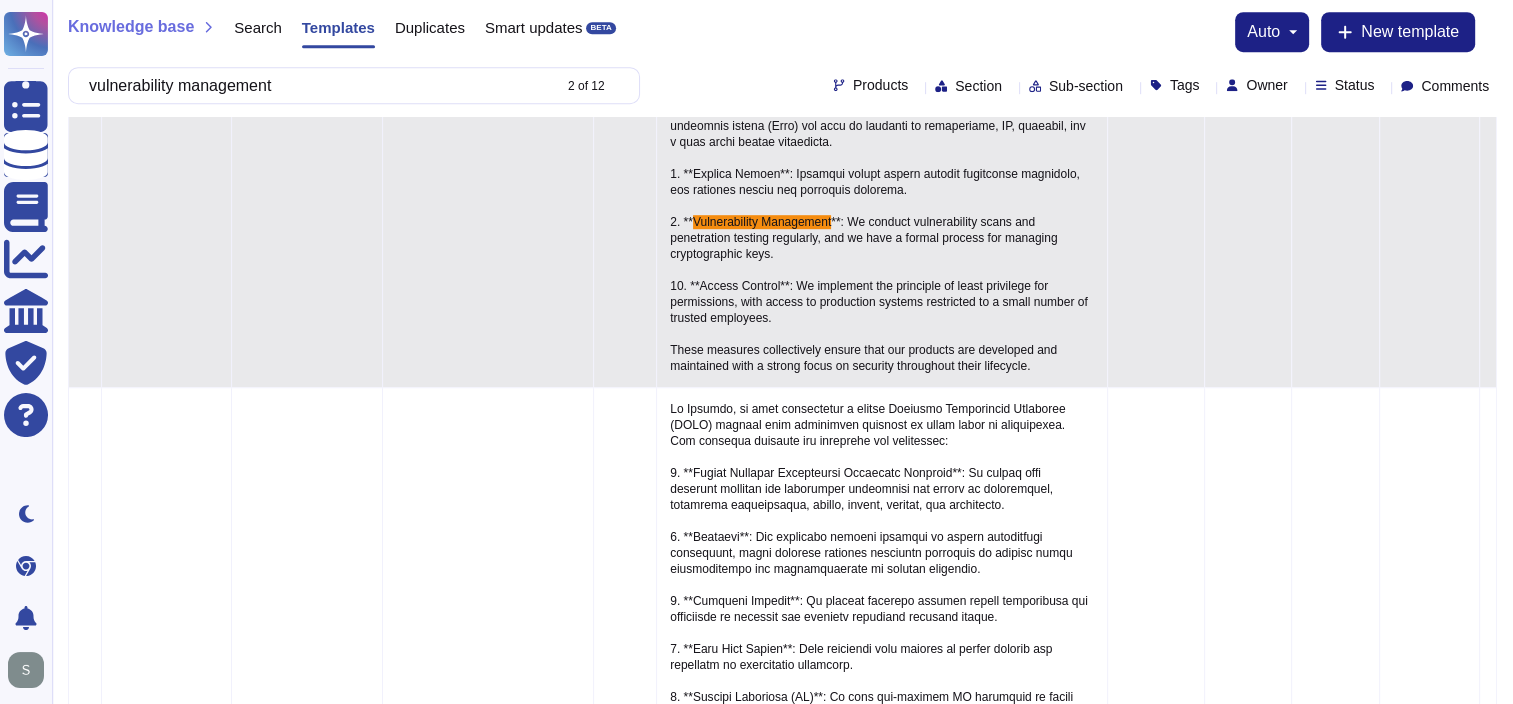 scroll, scrollTop: 1306, scrollLeft: 0, axis: vertical 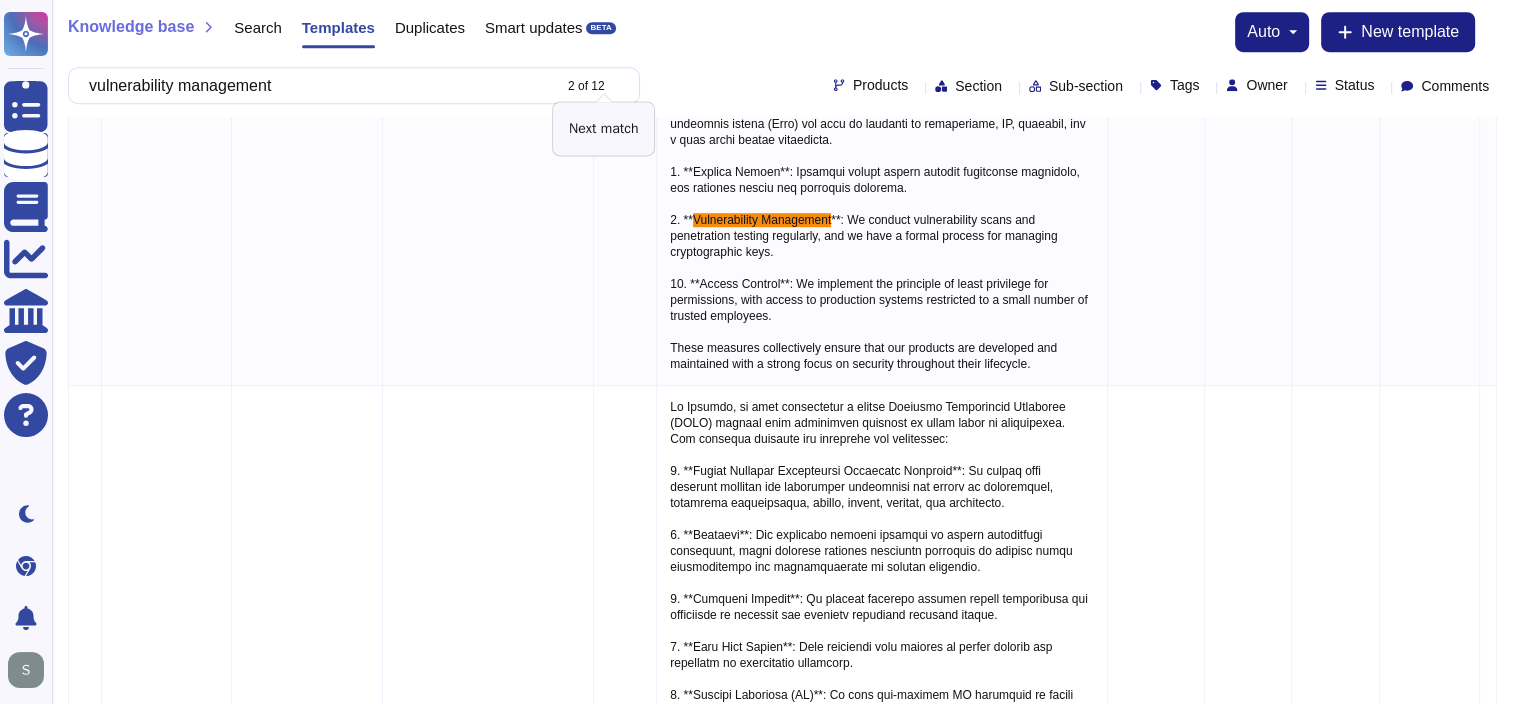 click 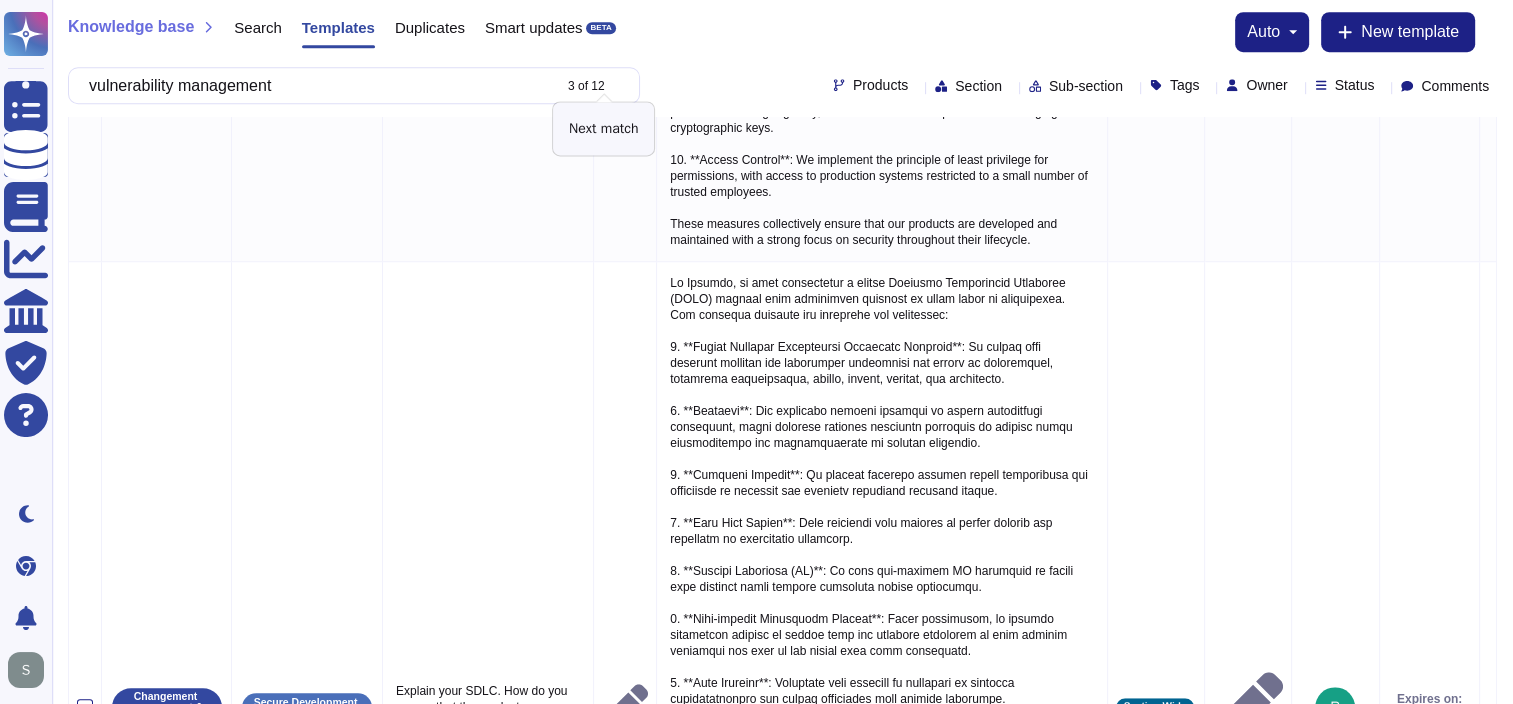 click 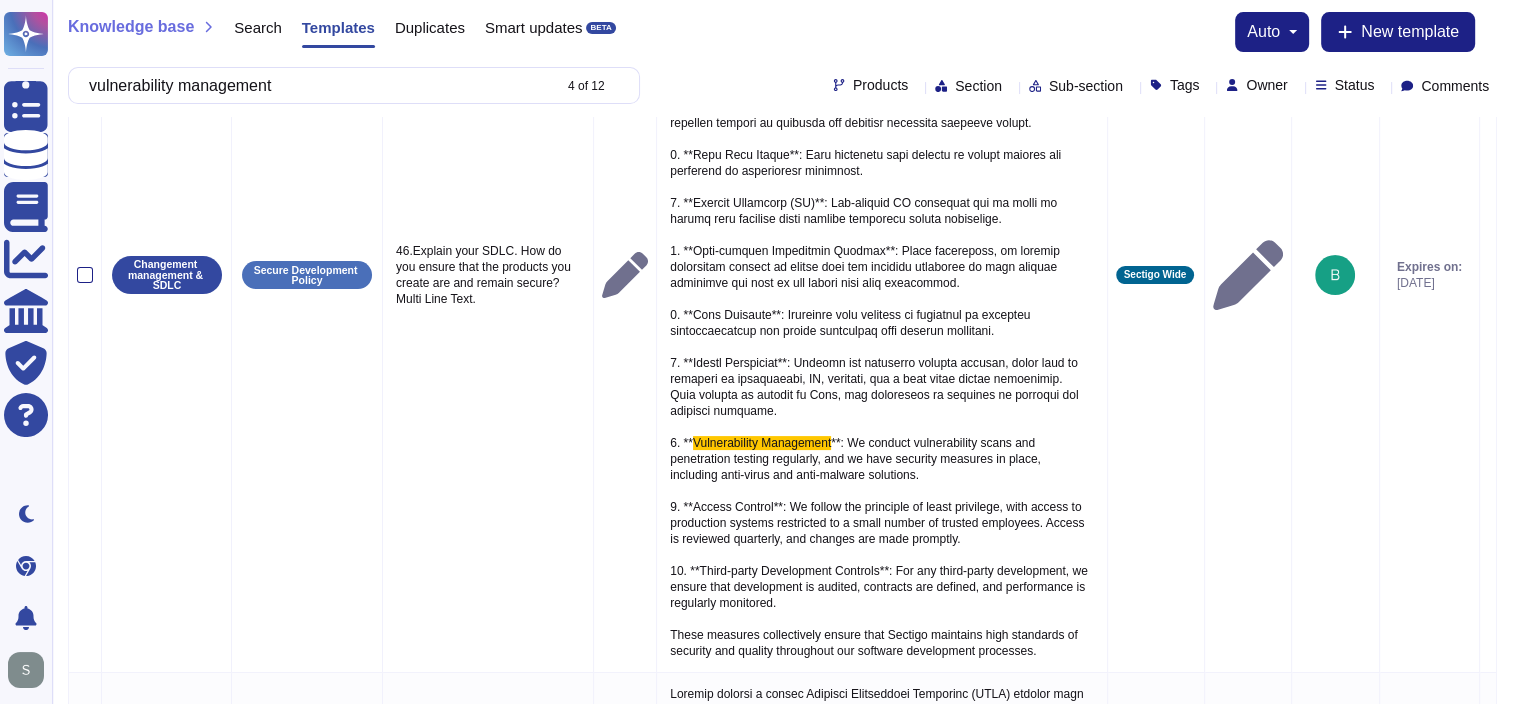 scroll, scrollTop: 0, scrollLeft: 0, axis: both 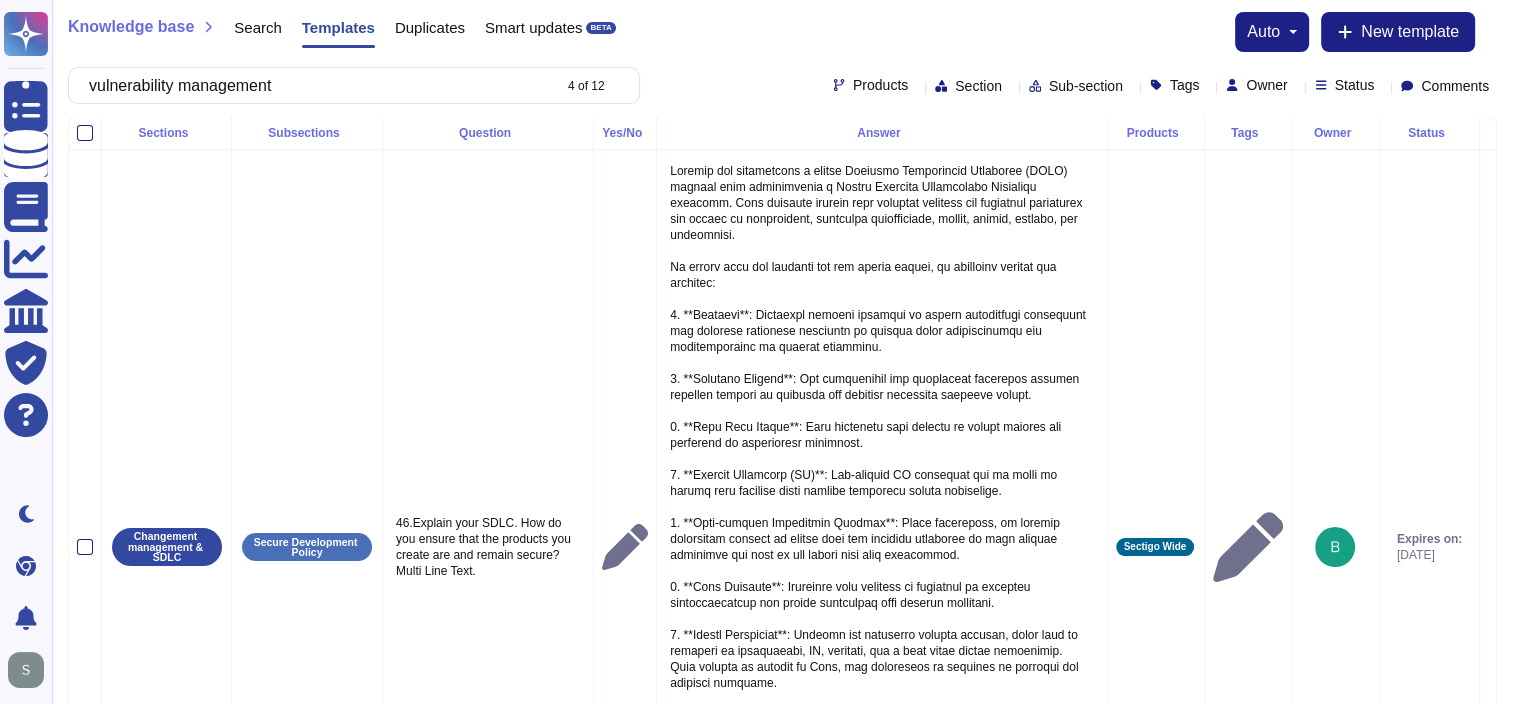 drag, startPoint x: 444, startPoint y: 65, endPoint x: 357, endPoint y: 100, distance: 93.77633 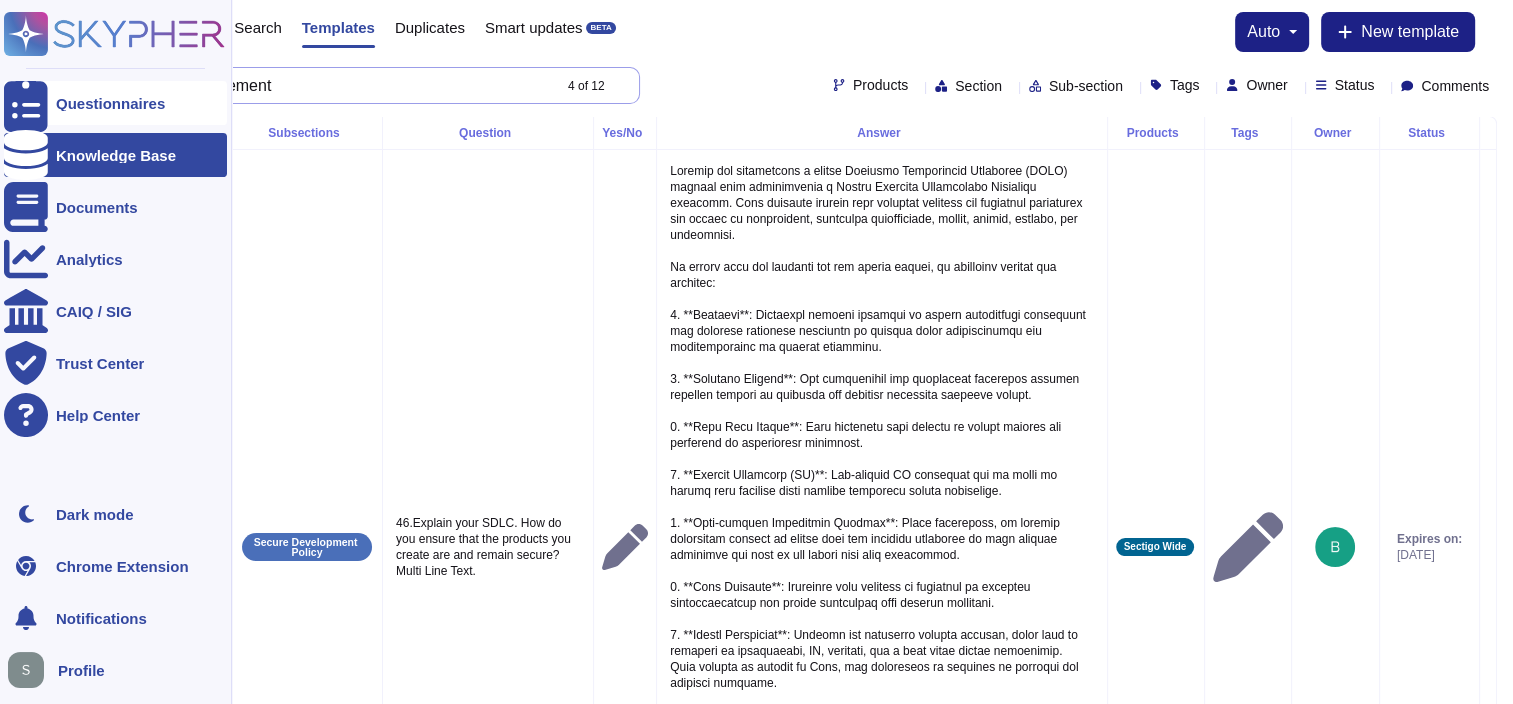 drag, startPoint x: 357, startPoint y: 100, endPoint x: 28, endPoint y: 106, distance: 329.05472 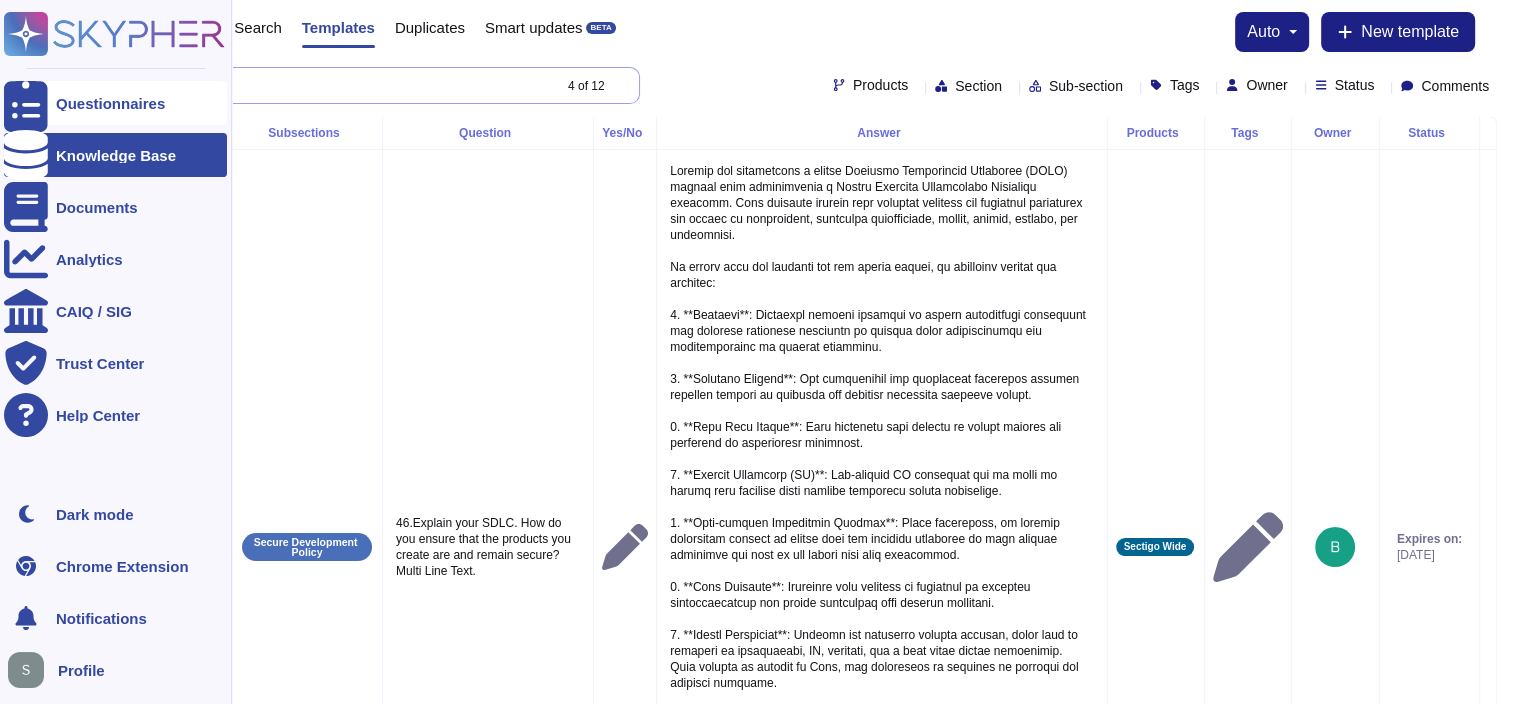 scroll, scrollTop: 2, scrollLeft: 0, axis: vertical 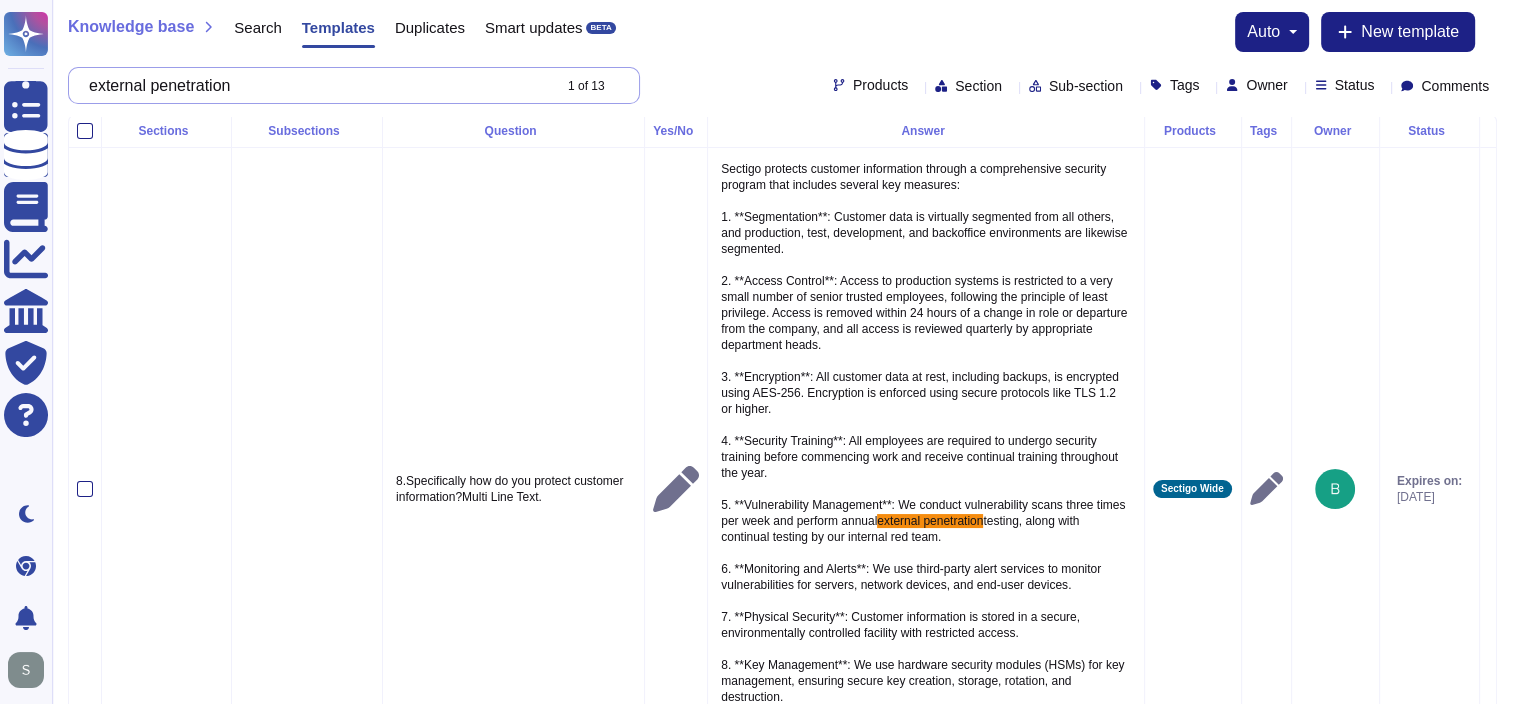 drag, startPoint x: 329, startPoint y: 96, endPoint x: -4, endPoint y: 95, distance: 333.0015 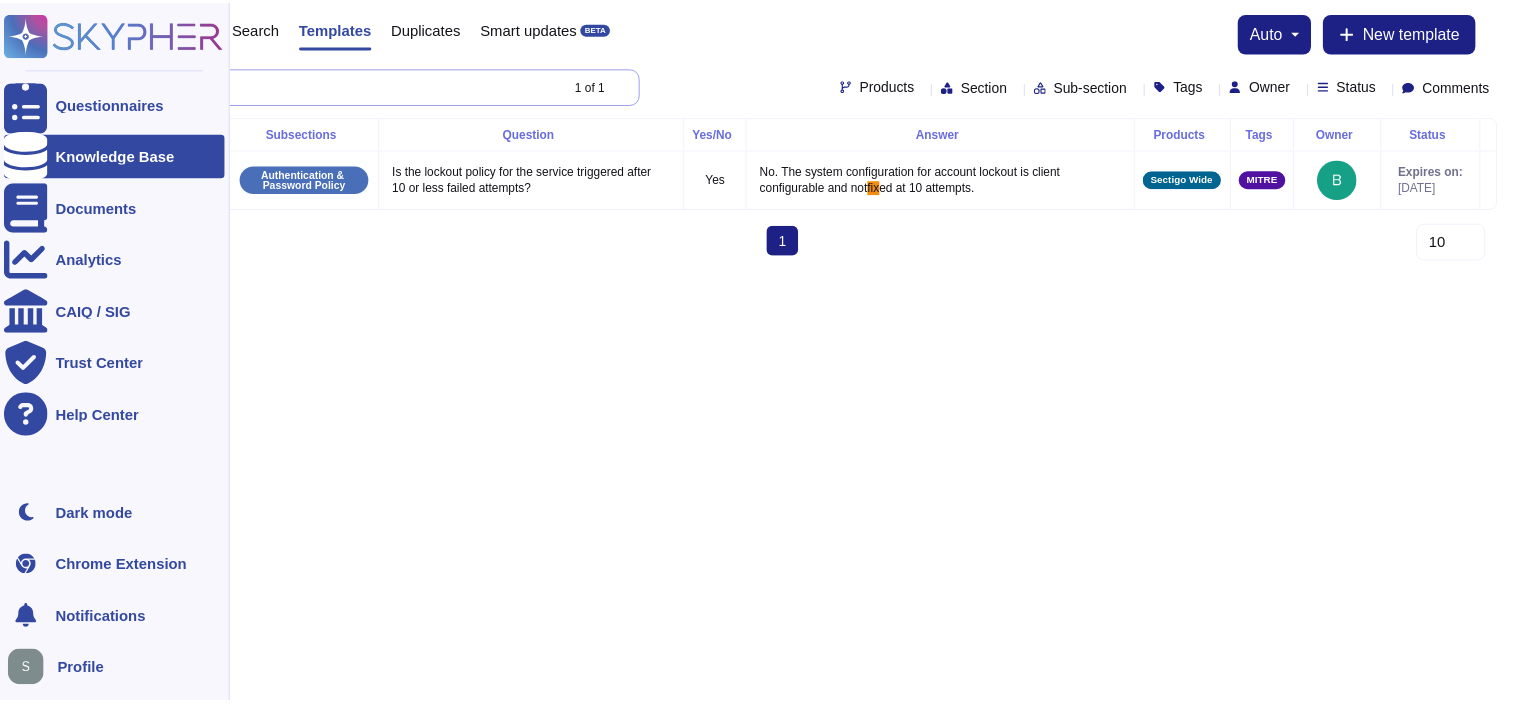 scroll, scrollTop: 6, scrollLeft: 0, axis: vertical 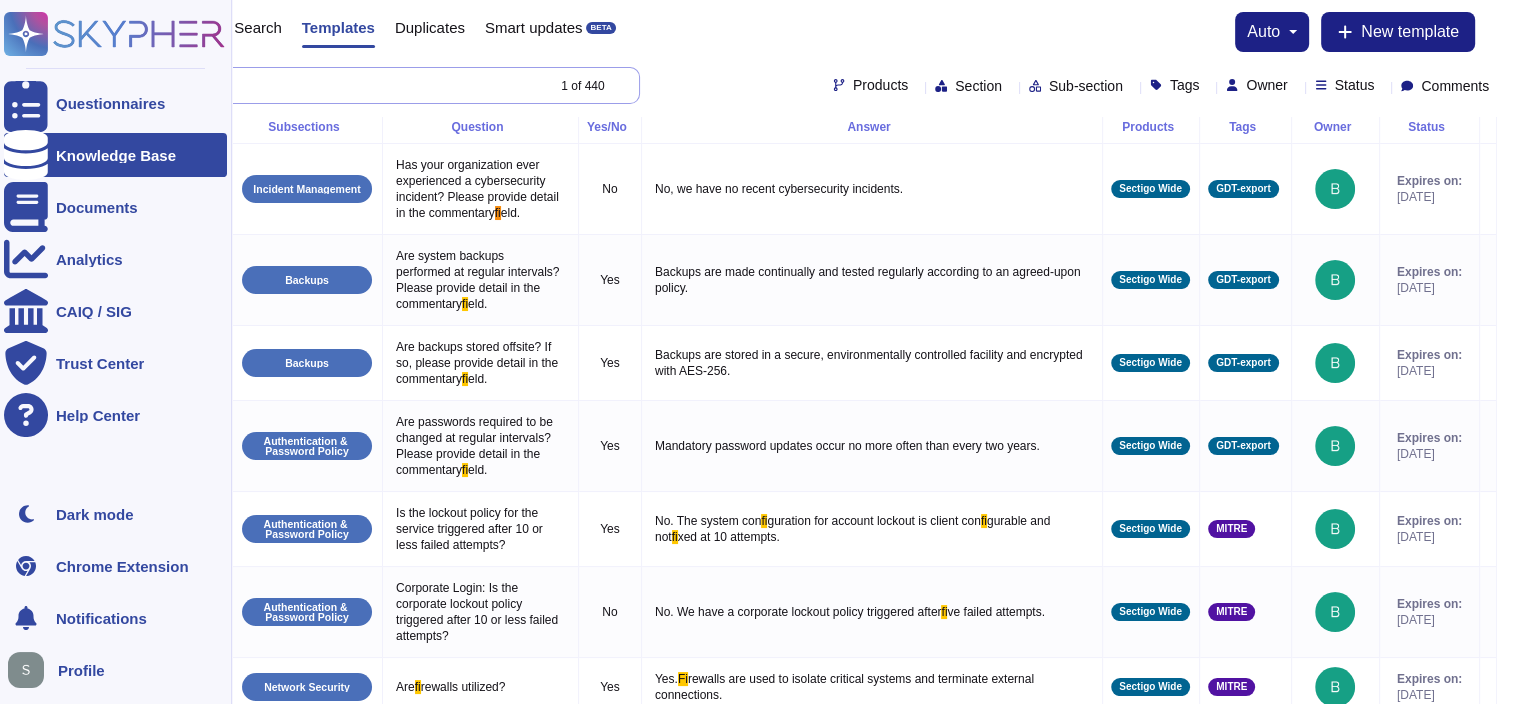 type on "f" 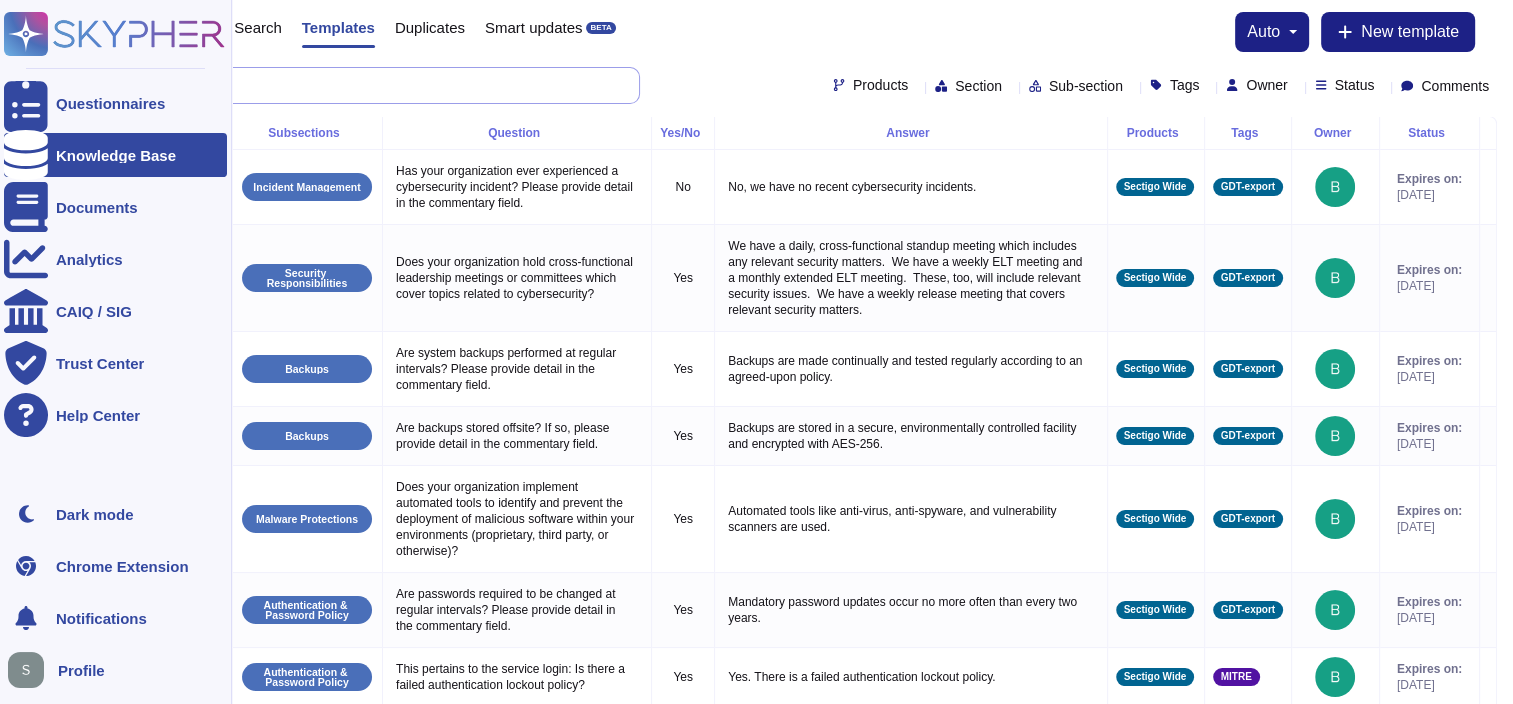 type on "v" 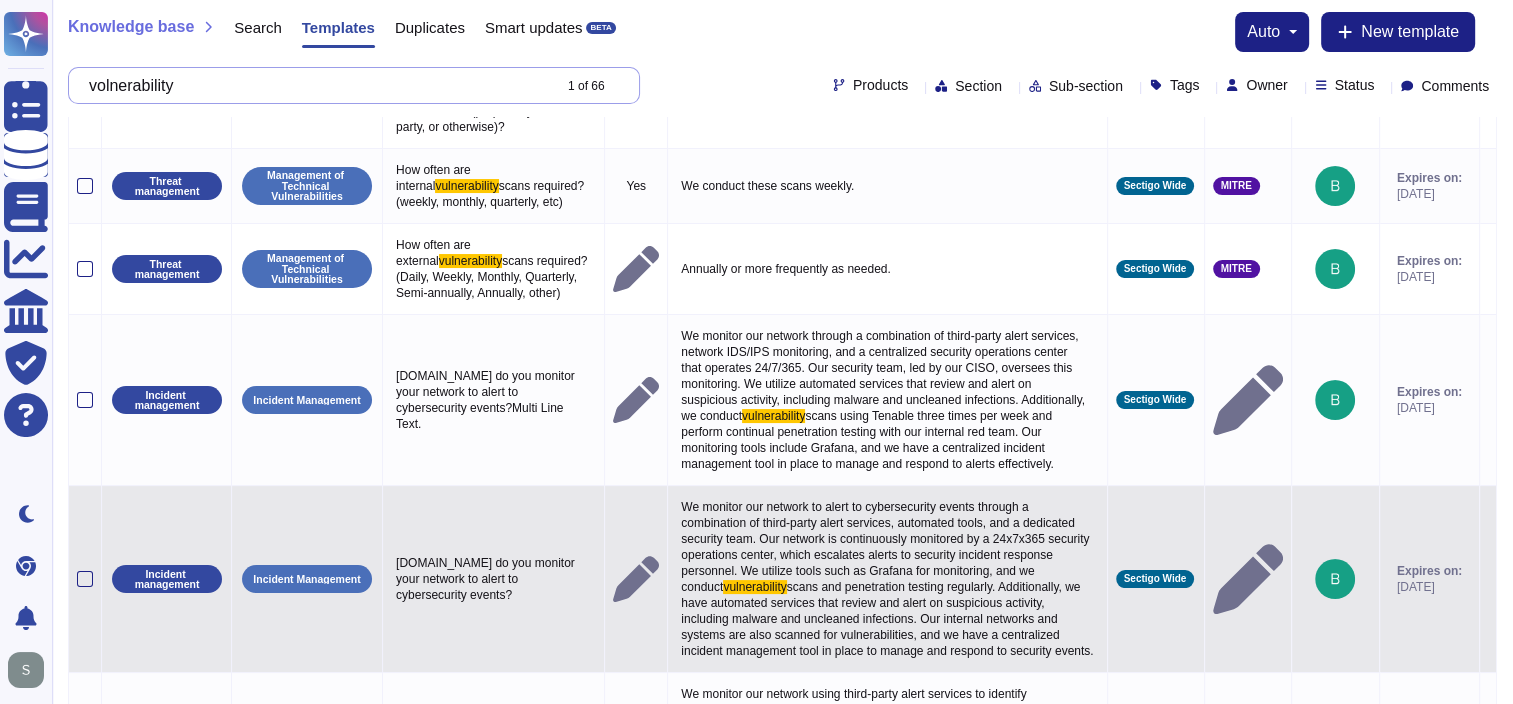 scroll, scrollTop: 0, scrollLeft: 0, axis: both 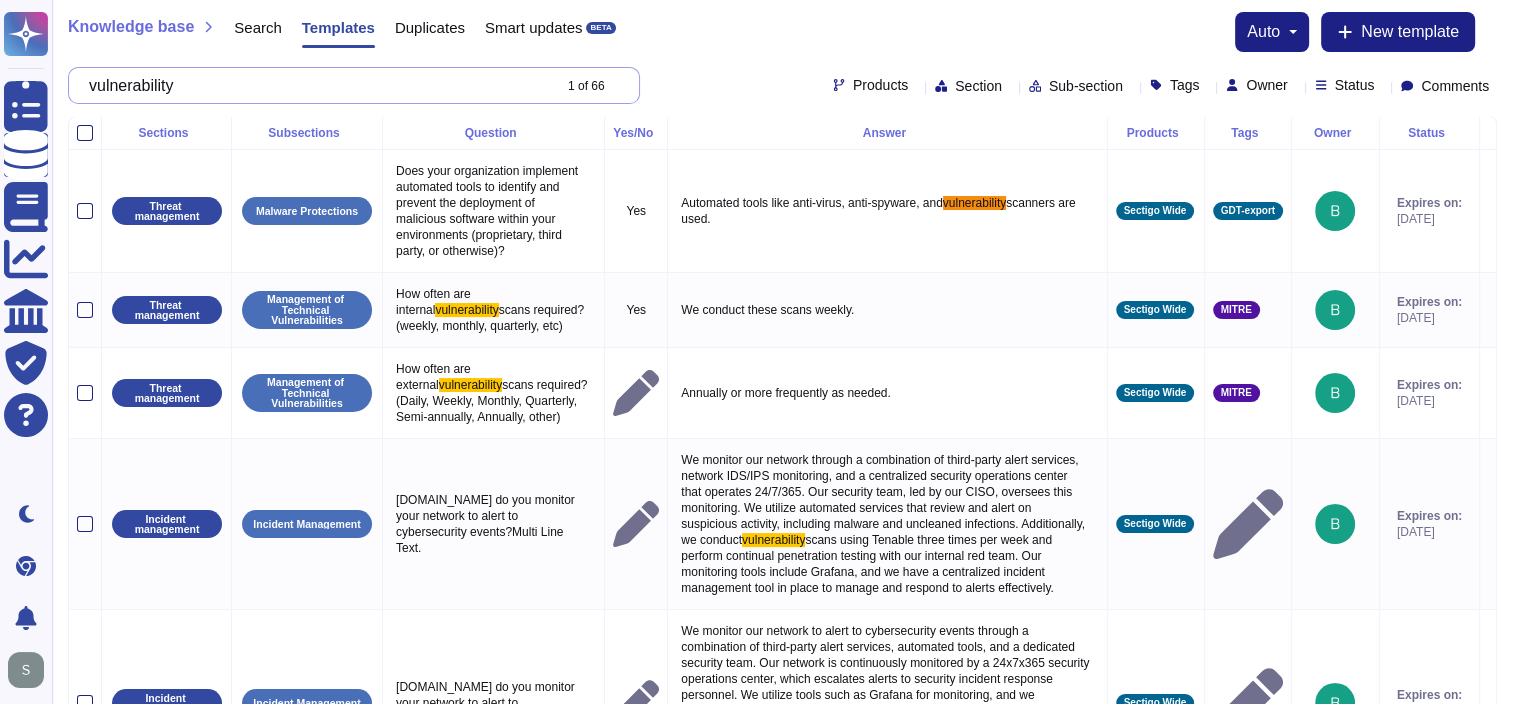 drag, startPoint x: 472, startPoint y: 89, endPoint x: -4, endPoint y: 36, distance: 478.94153 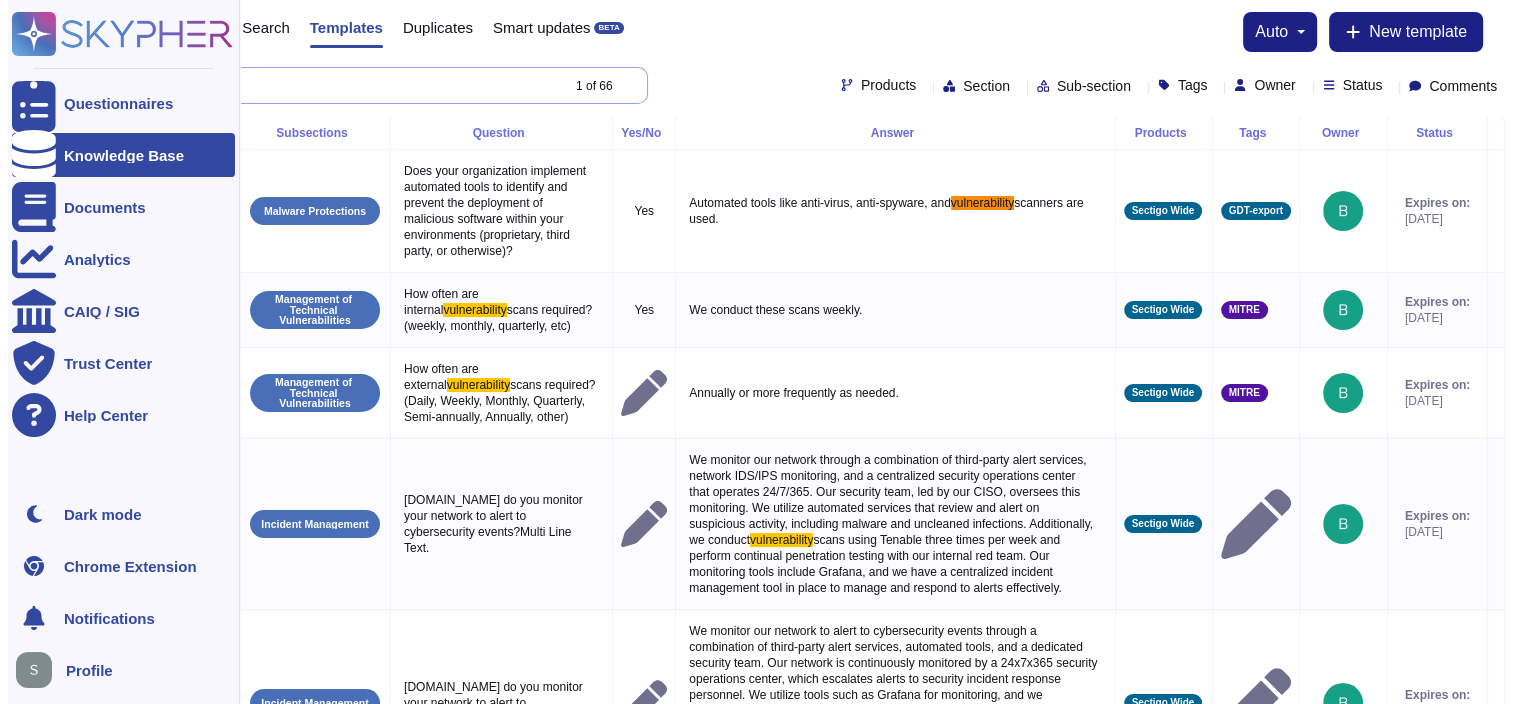 paste on "13.4	PCI Compliance" 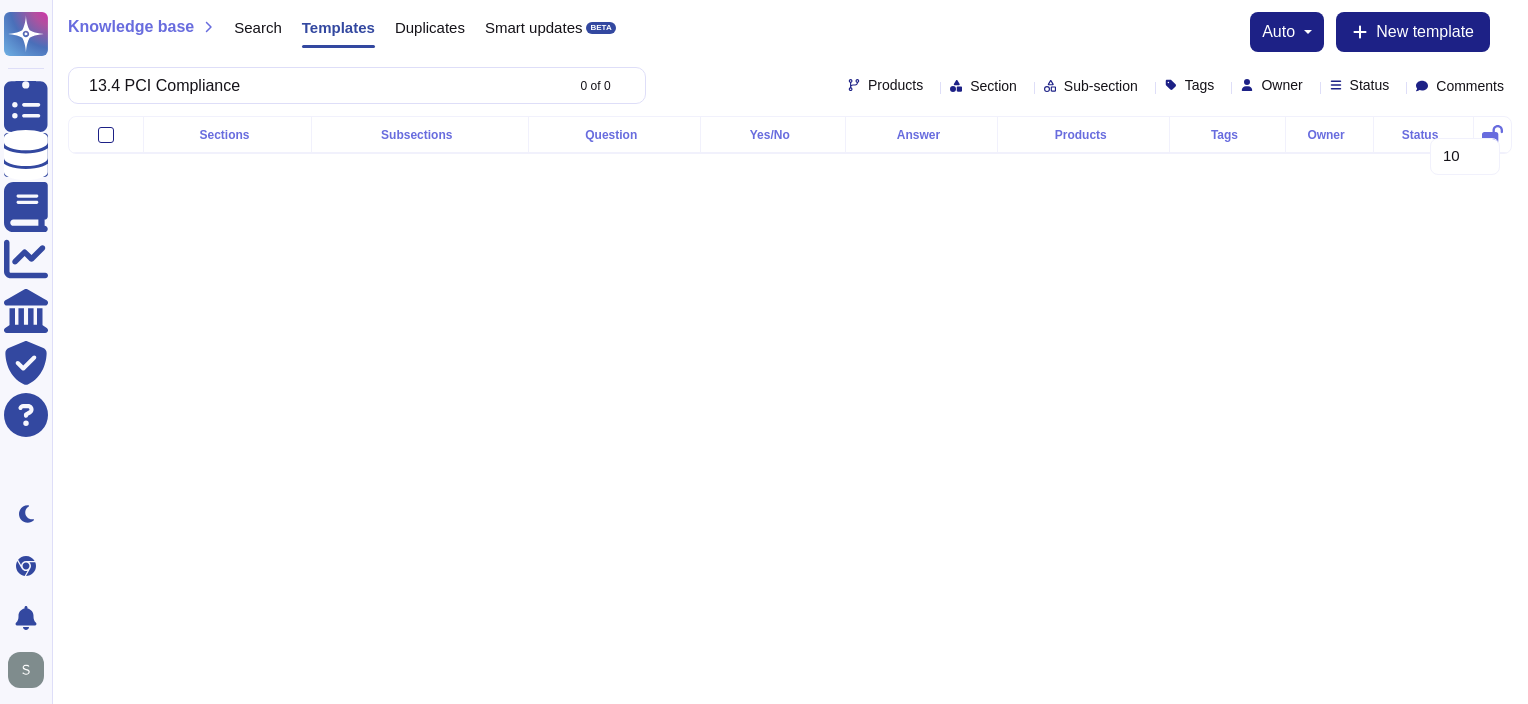 click on "Questionnaires Knowledge Base Documents Analytics CAIQ / SIG Trust Center Help Center Dark mode Chrome Extension Notifications Profile Knowledge base Search Templates Duplicates Smart updates BETA auto New template 13.4	PCI Compliance 0 of 0 Products Section Sub-section Tags Owner Status Comments Sections  Subsections  Question  Yes/No  Answer  Products  Tags  Owner  Status  10 20 30" at bounding box center (764, 93) 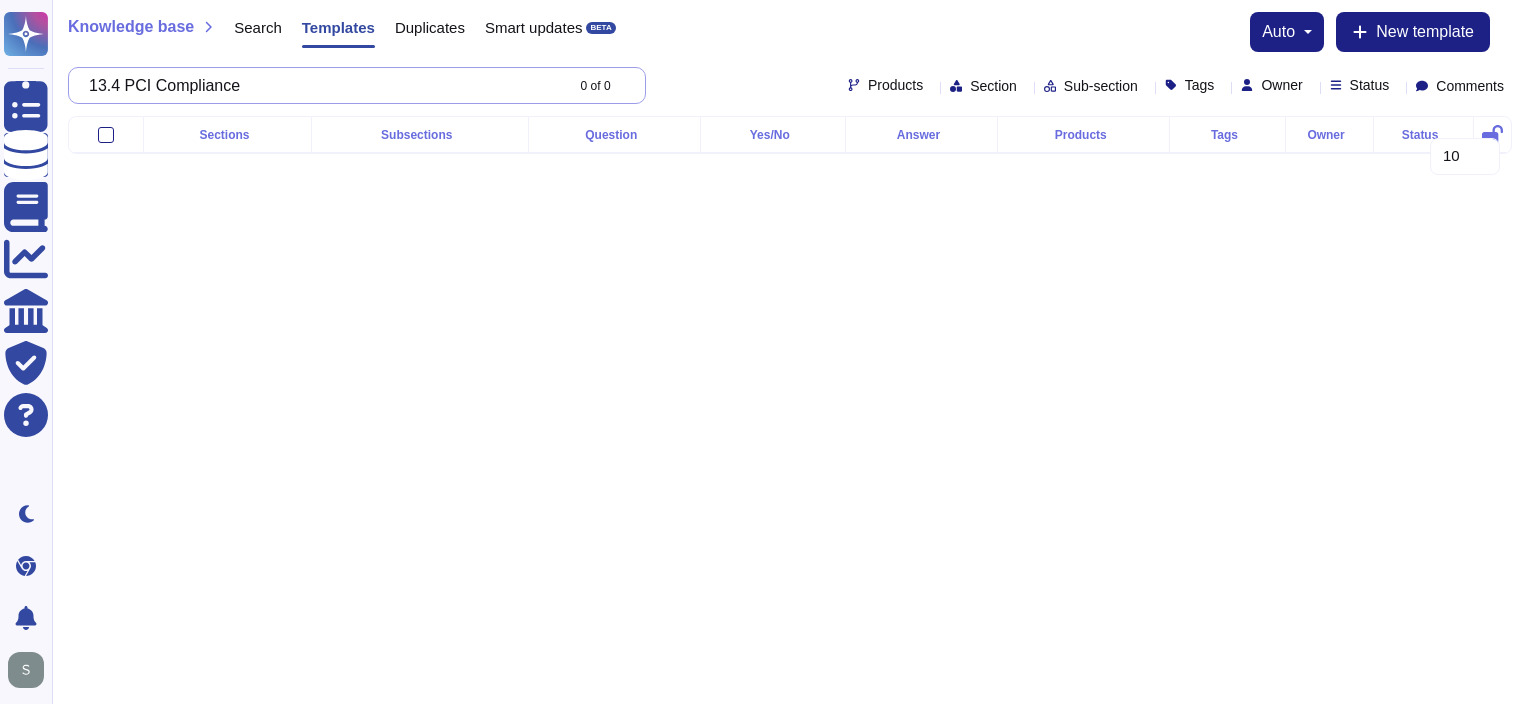 click on "13.4	PCI Compliance" at bounding box center (321, 85) 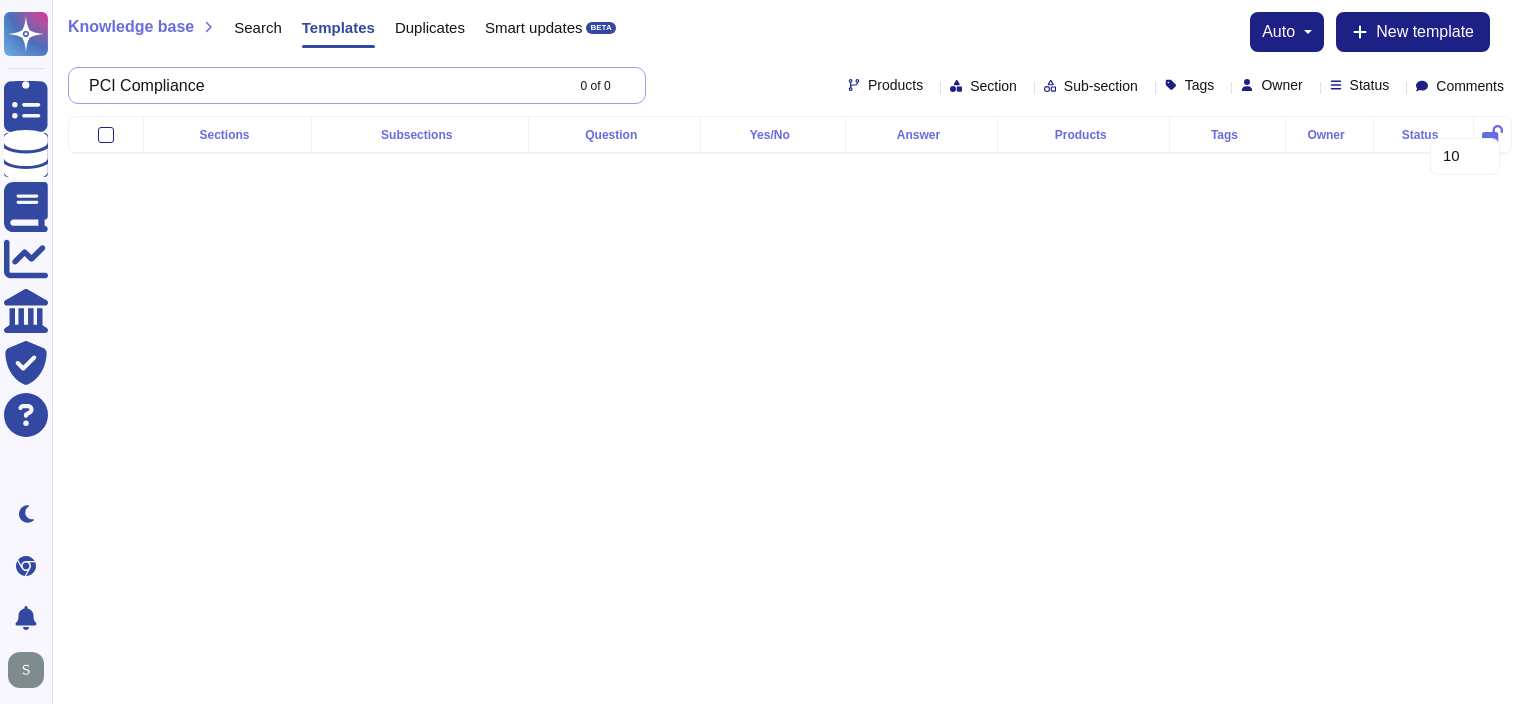 click on "PCI Compliance" at bounding box center (321, 85) 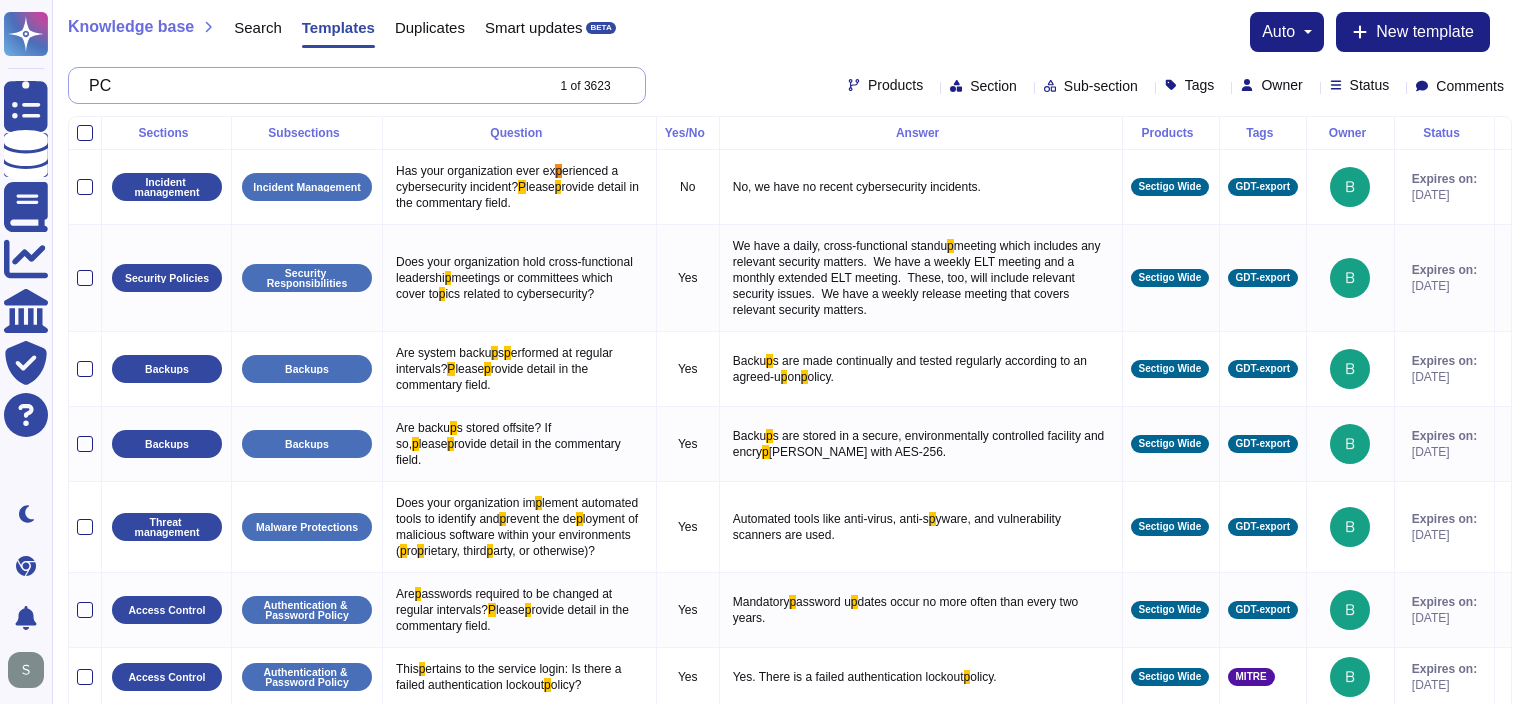 type on "P" 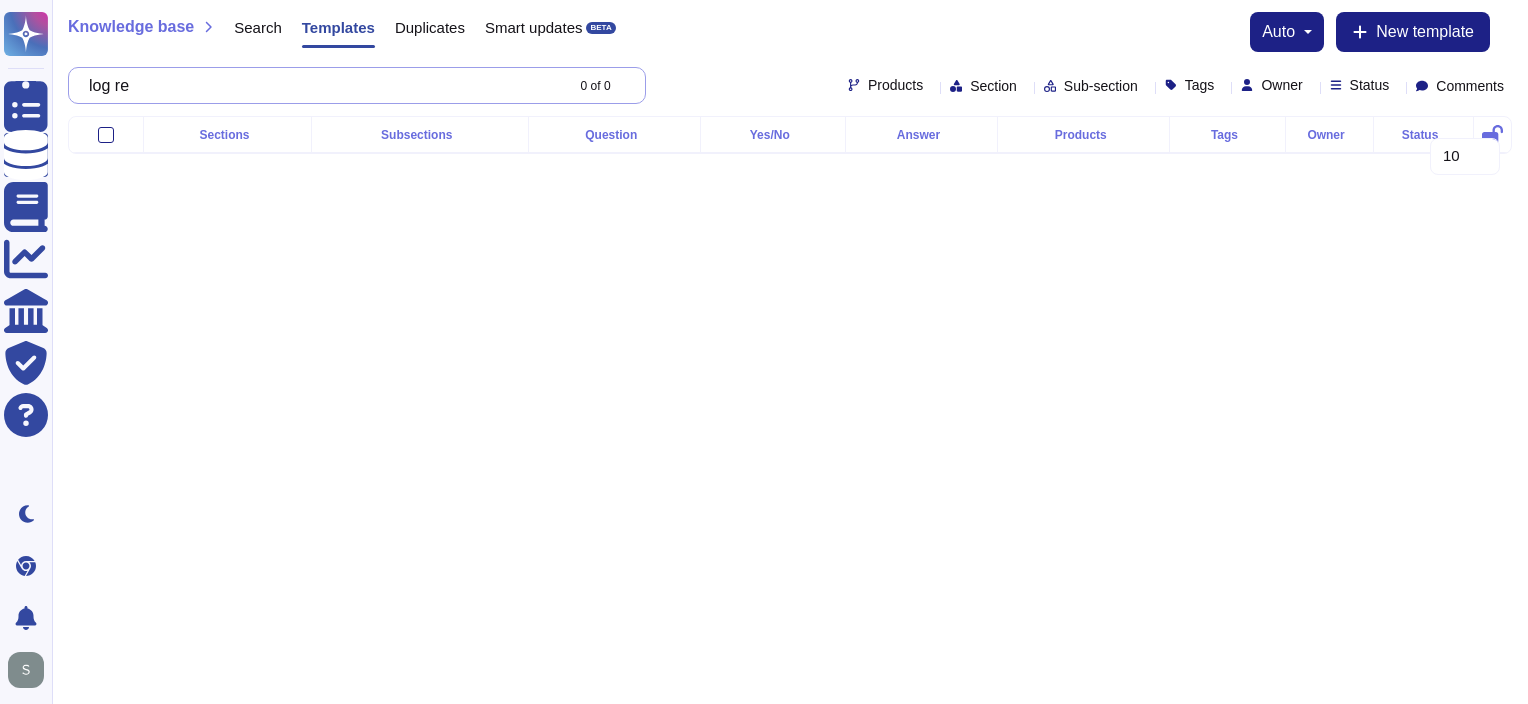 type on "l" 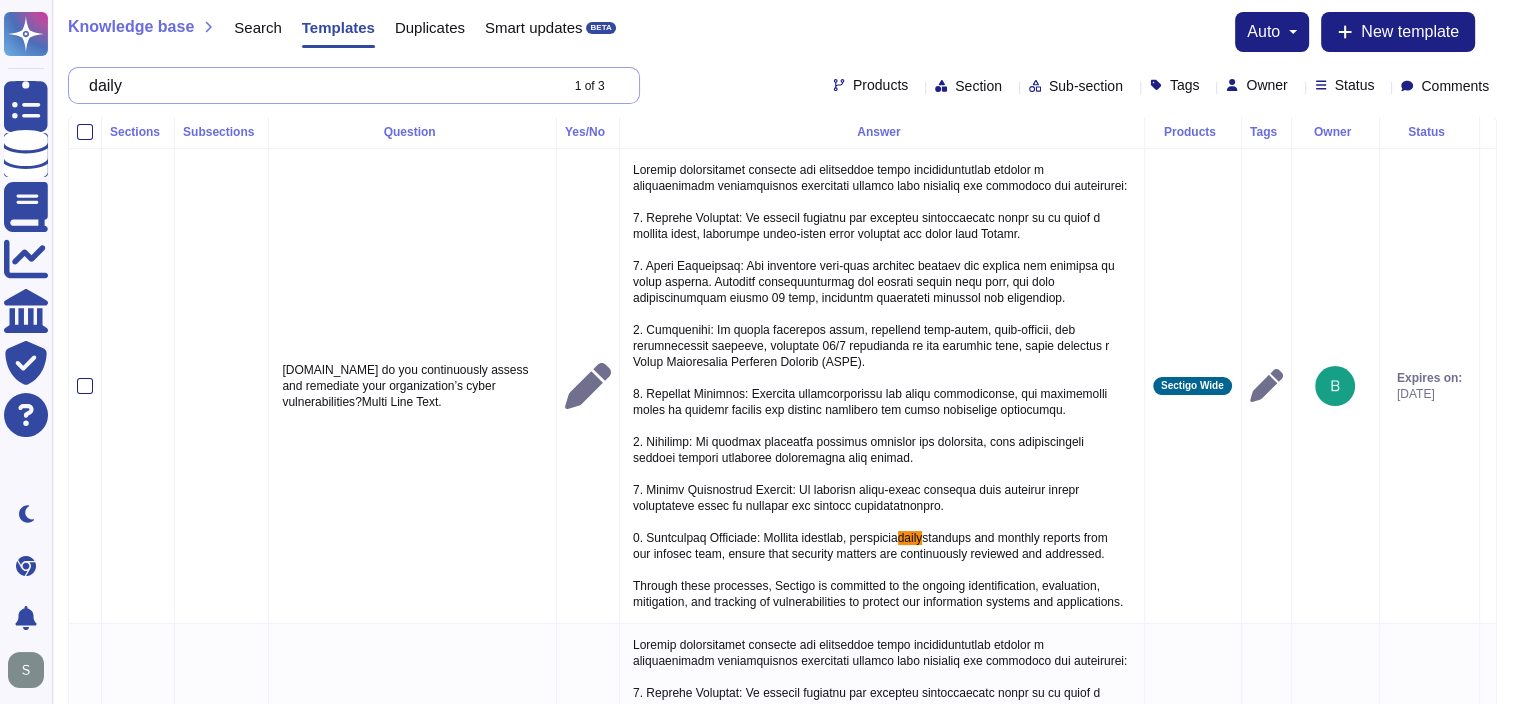 scroll, scrollTop: 0, scrollLeft: 0, axis: both 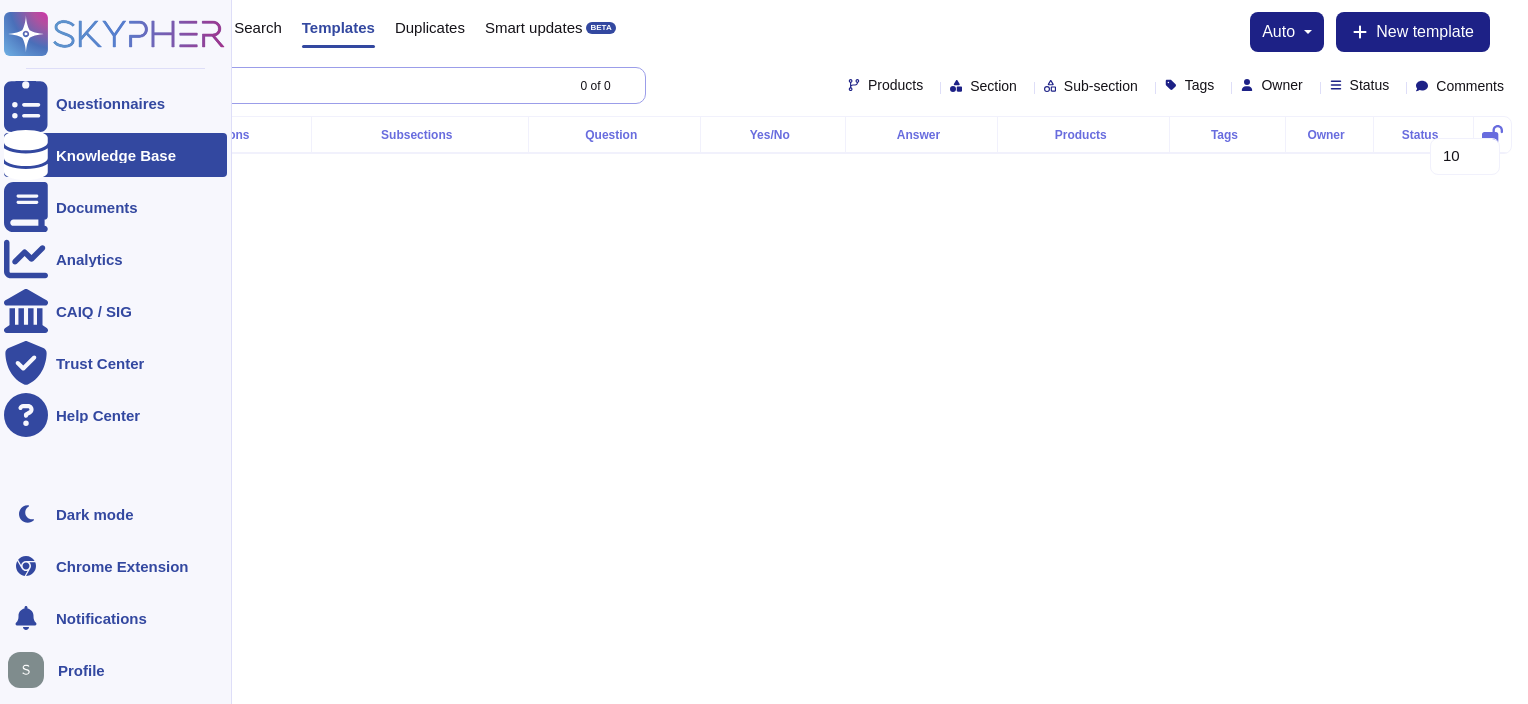 drag, startPoint x: 294, startPoint y: 77, endPoint x: 51, endPoint y: 82, distance: 243.05144 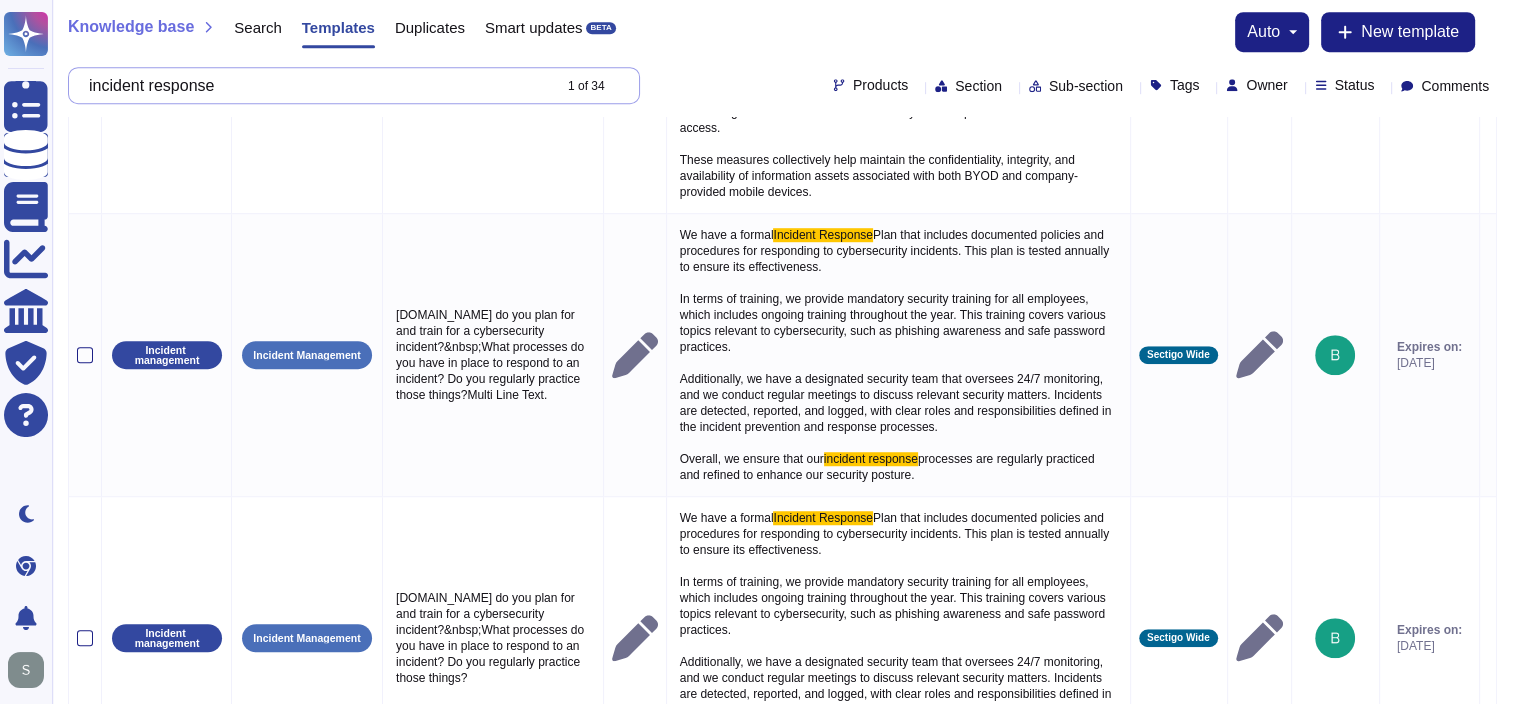 scroll, scrollTop: 1320, scrollLeft: 0, axis: vertical 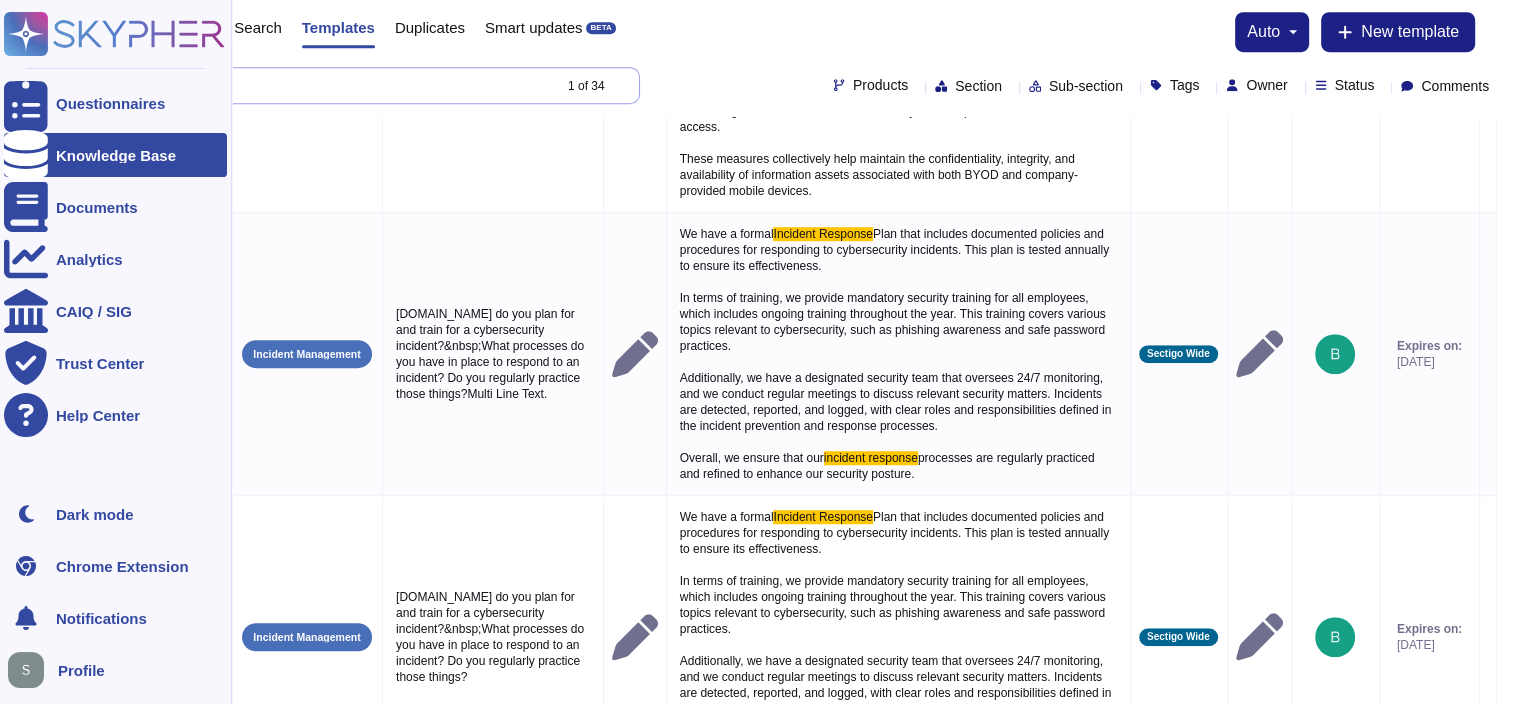 drag, startPoint x: 388, startPoint y: 84, endPoint x: 0, endPoint y: 81, distance: 388.0116 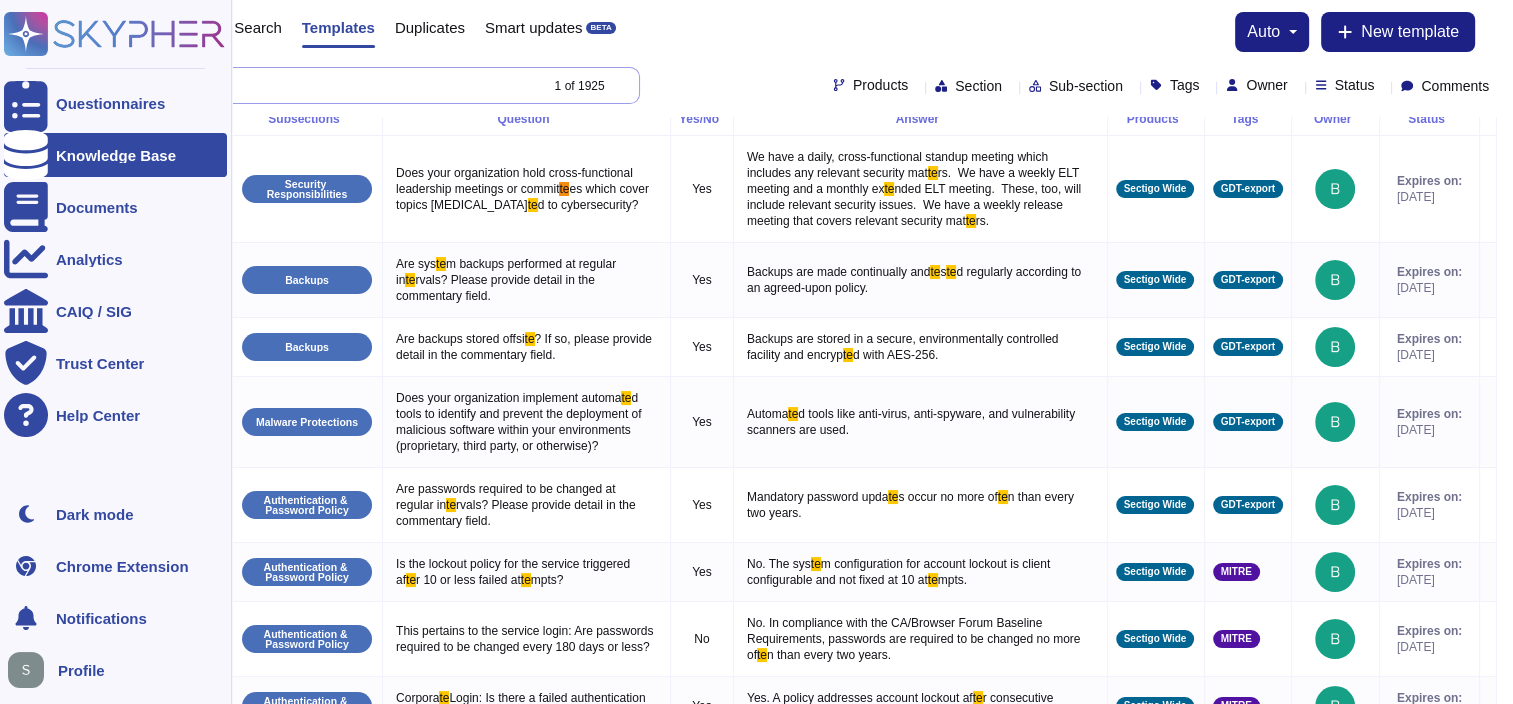 scroll, scrollTop: 0, scrollLeft: 0, axis: both 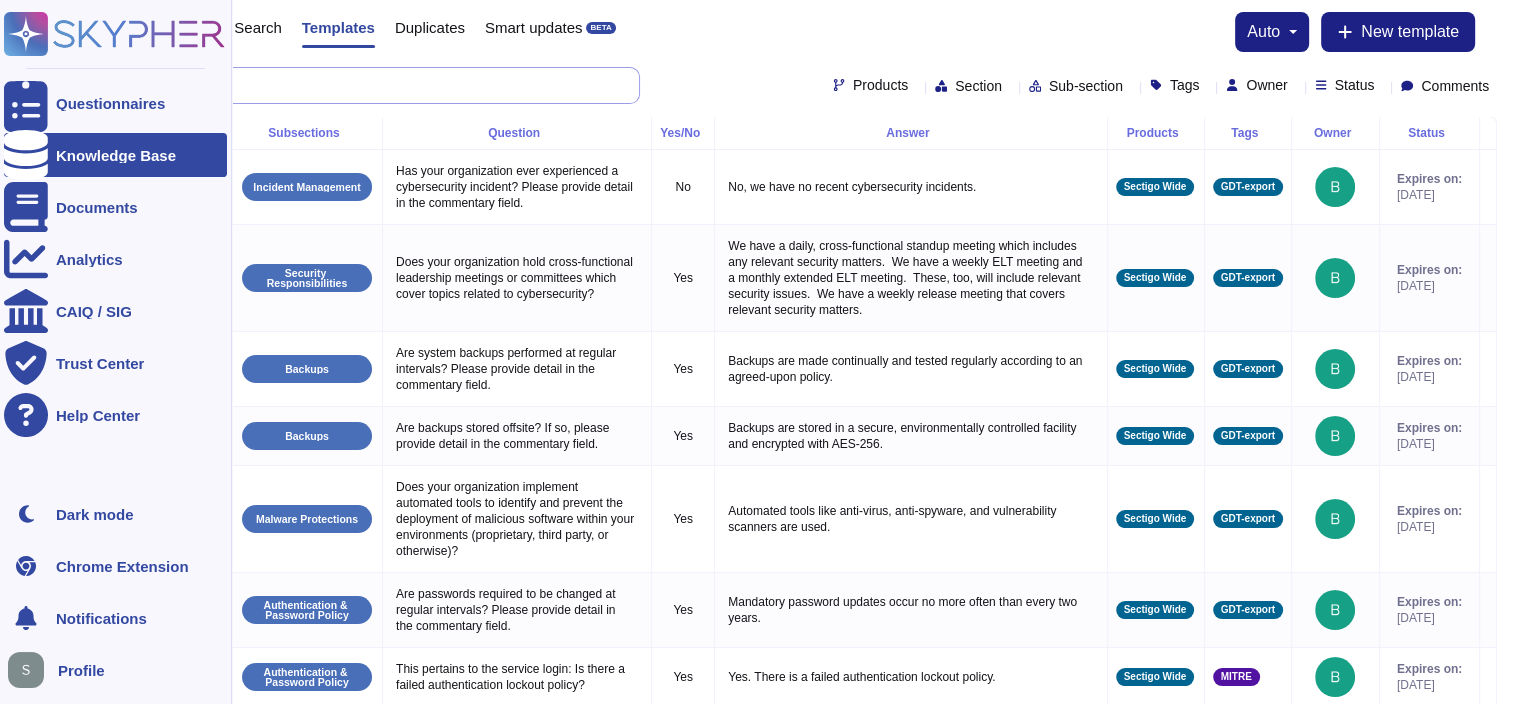 type on "t" 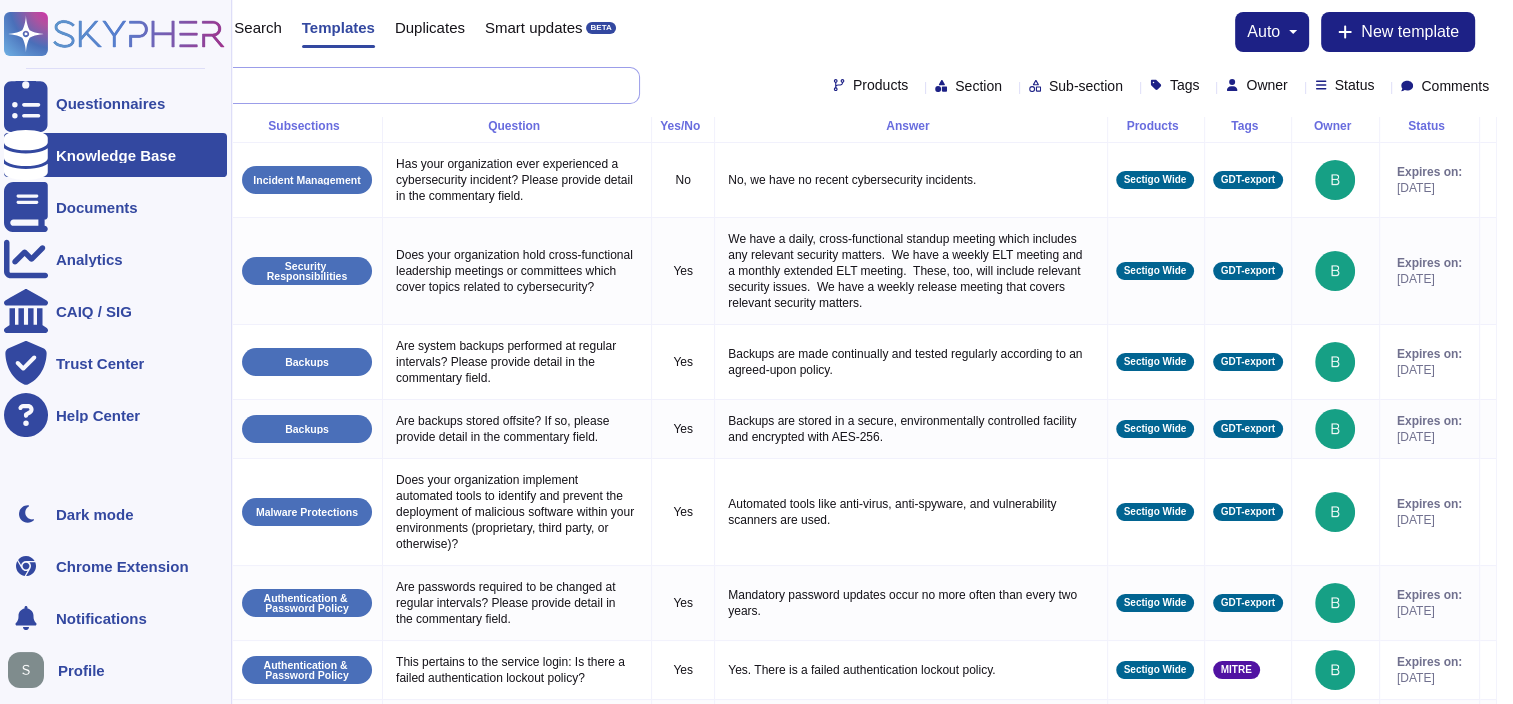 scroll, scrollTop: 54, scrollLeft: 0, axis: vertical 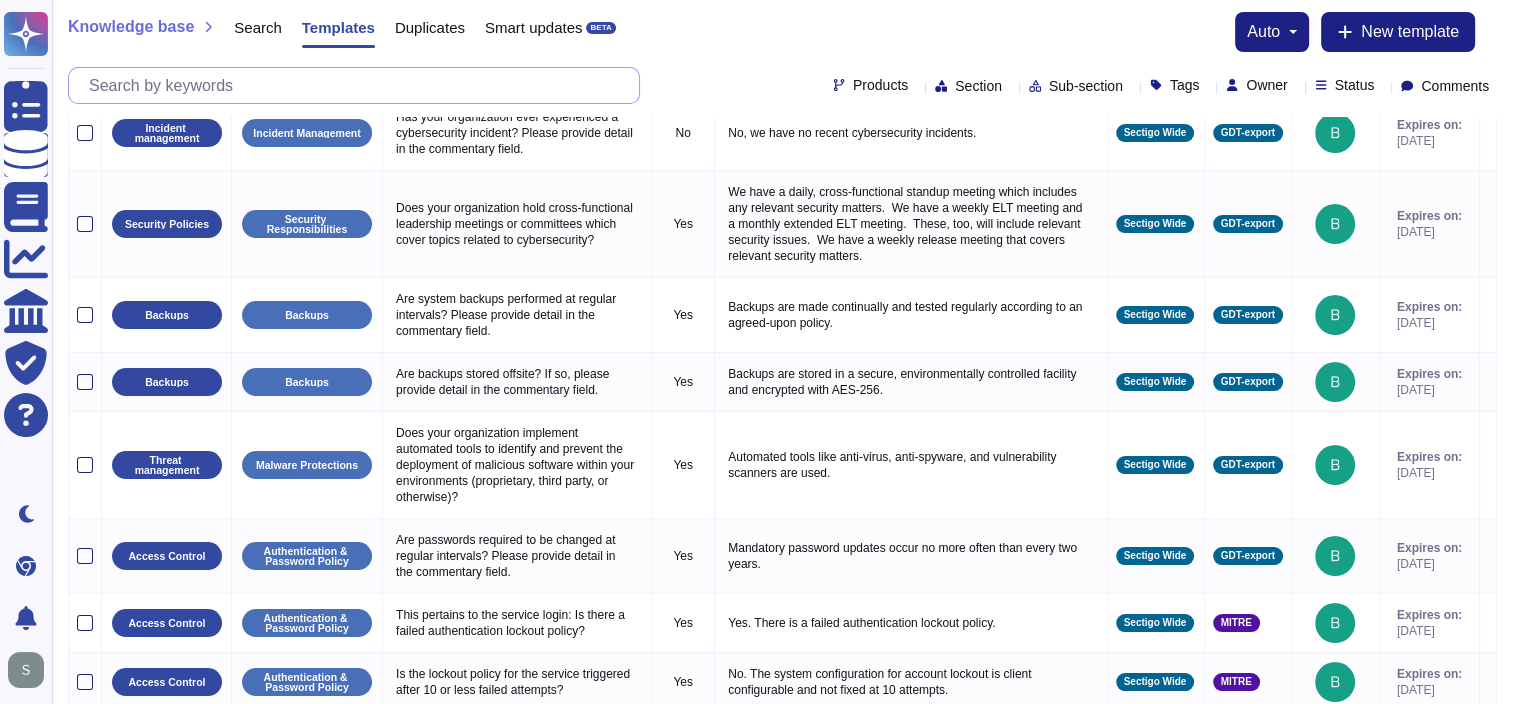 click at bounding box center (359, 85) 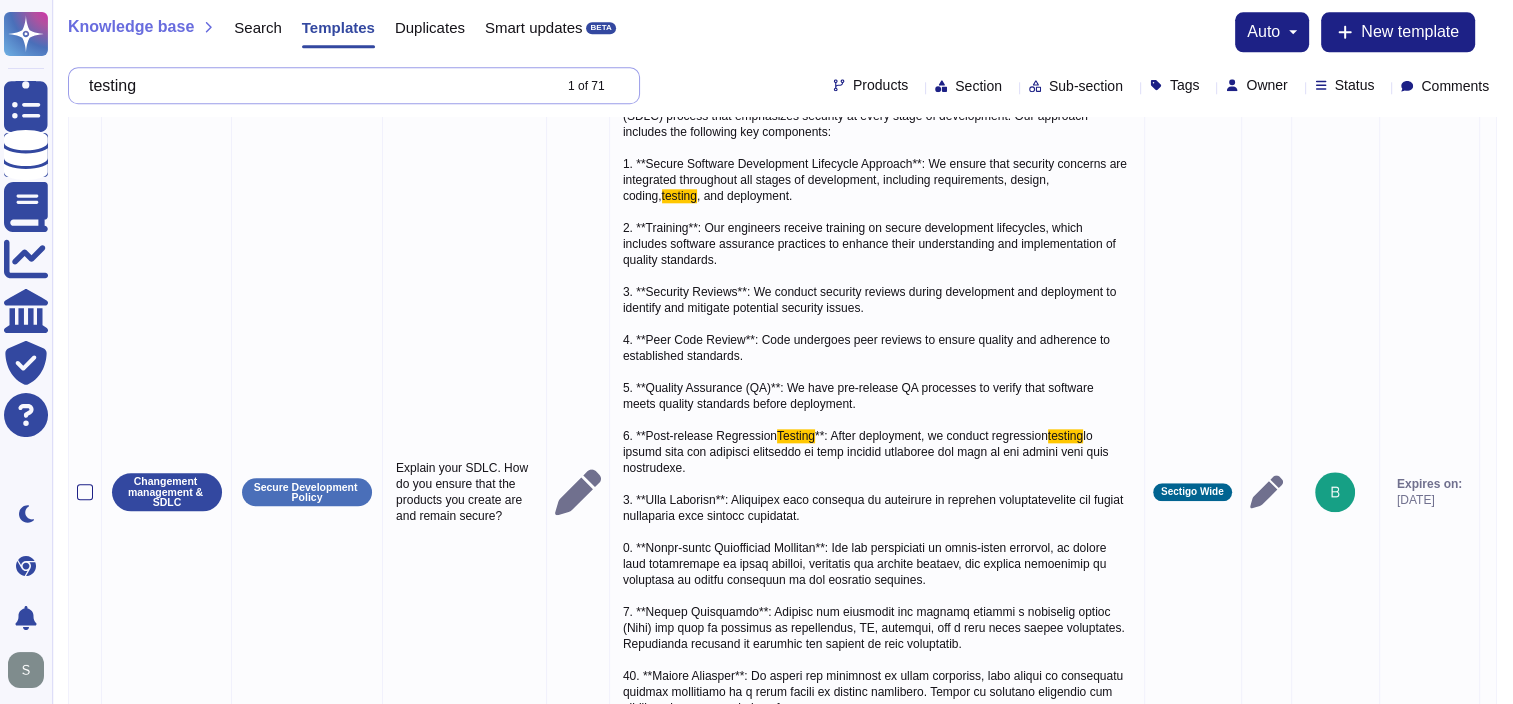 scroll, scrollTop: 2180, scrollLeft: 0, axis: vertical 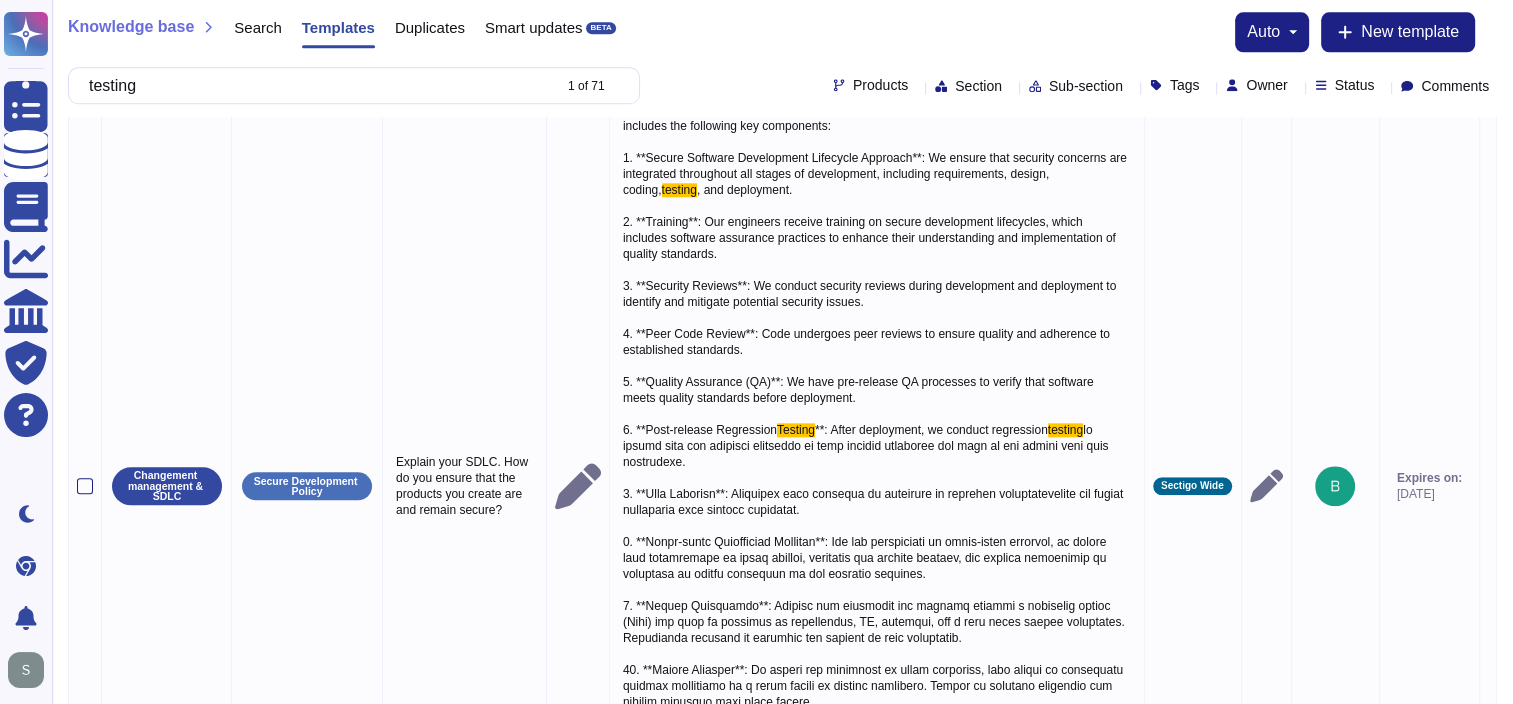 click on "1 of 71" at bounding box center [594, 85] 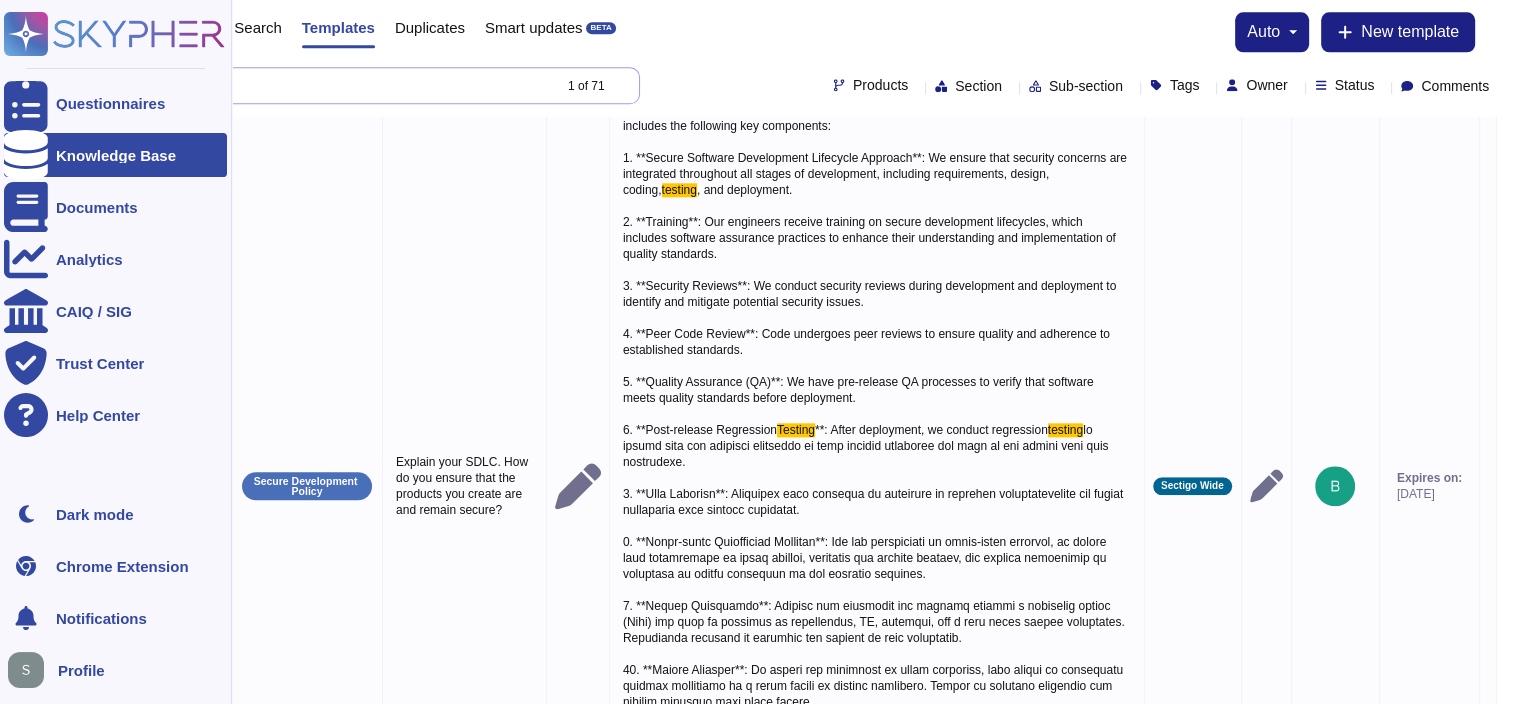 drag, startPoint x: 372, startPoint y: 87, endPoint x: 0, endPoint y: 40, distance: 374.95734 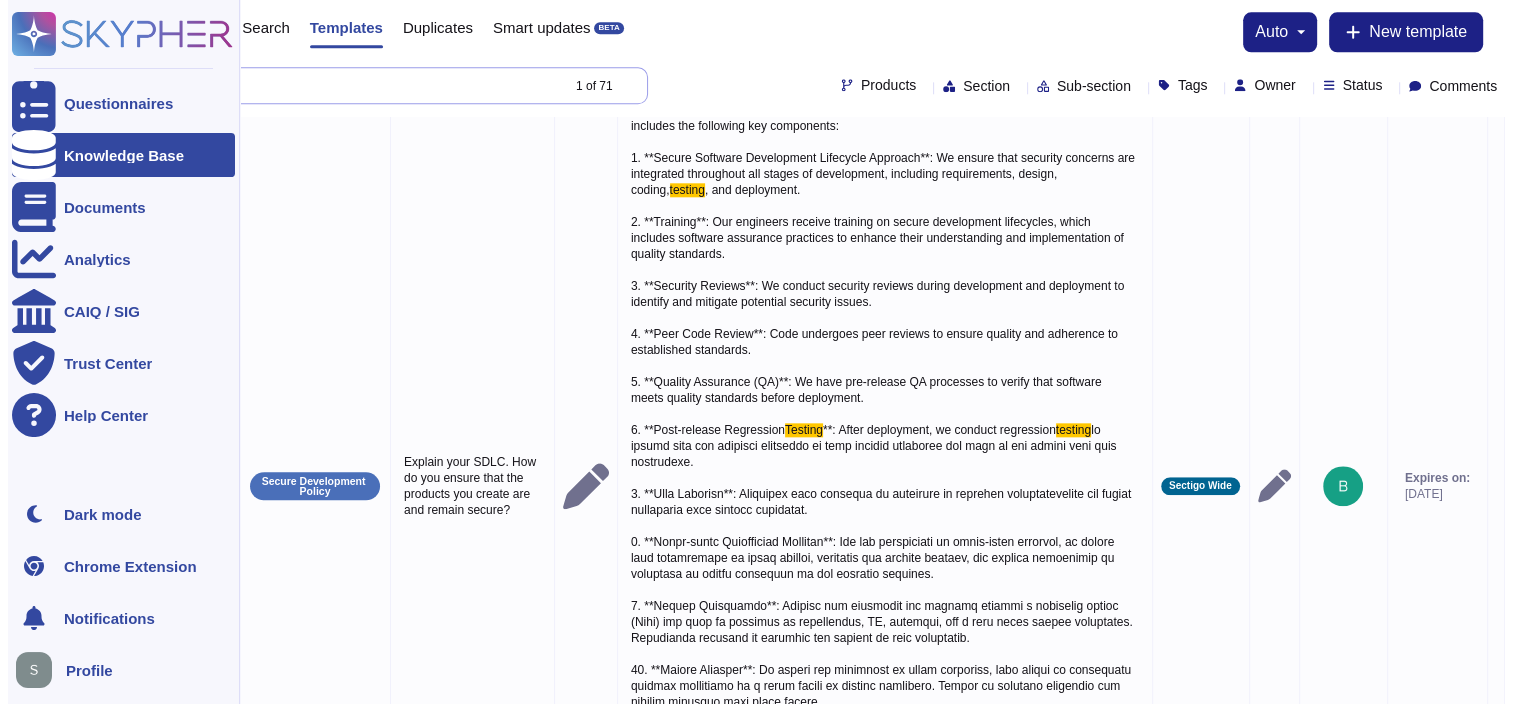 paste on "SOC 2, Type II" 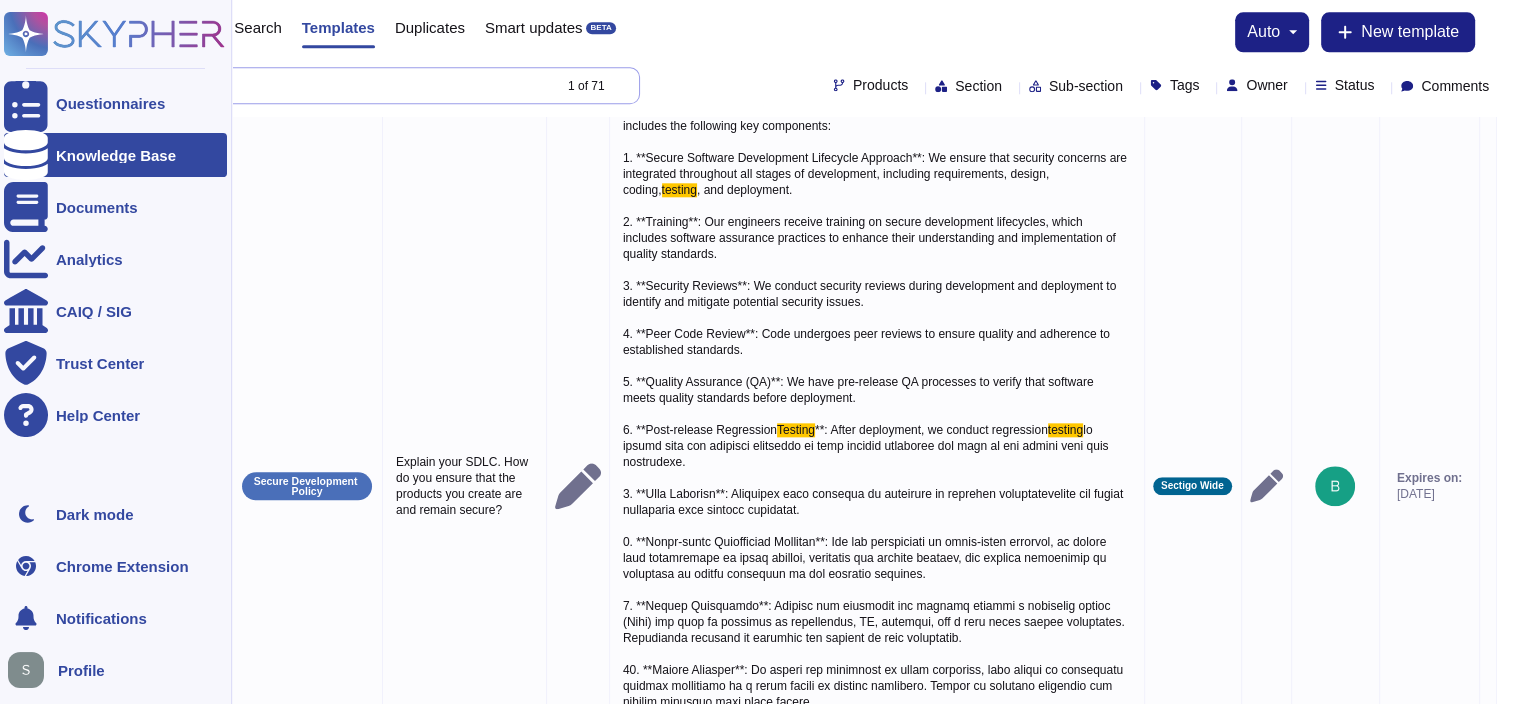 scroll, scrollTop: 0, scrollLeft: 0, axis: both 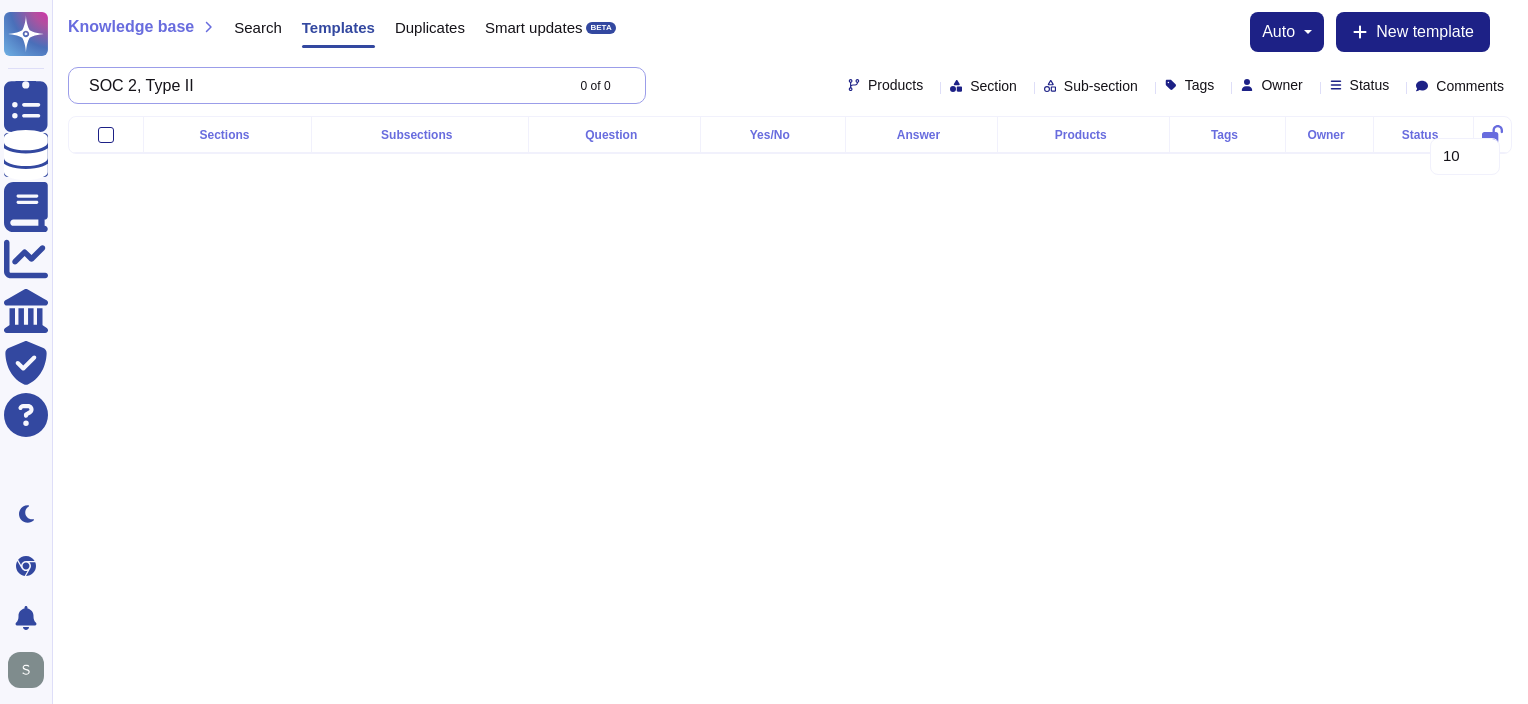 drag, startPoint x: 149, startPoint y: 85, endPoint x: 269, endPoint y: 82, distance: 120.03749 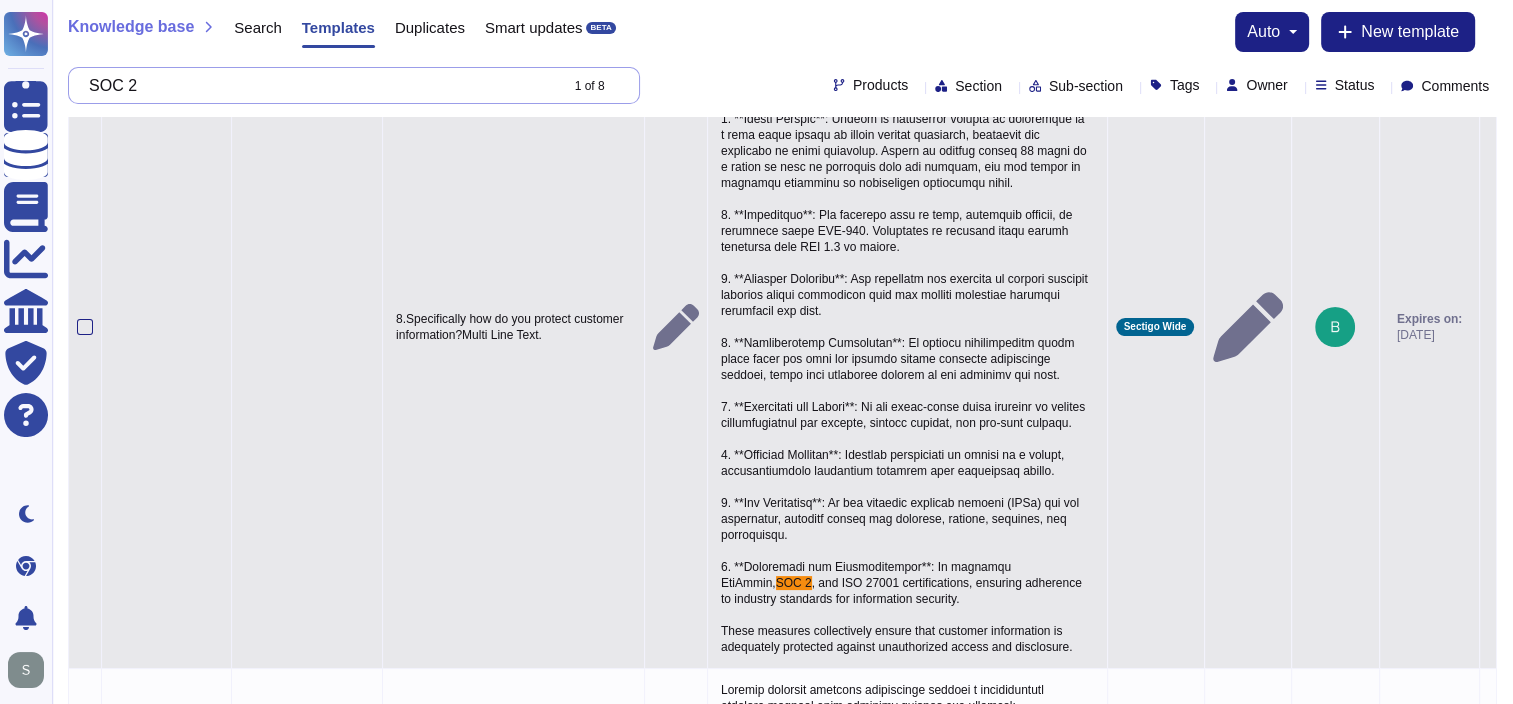 scroll, scrollTop: 0, scrollLeft: 0, axis: both 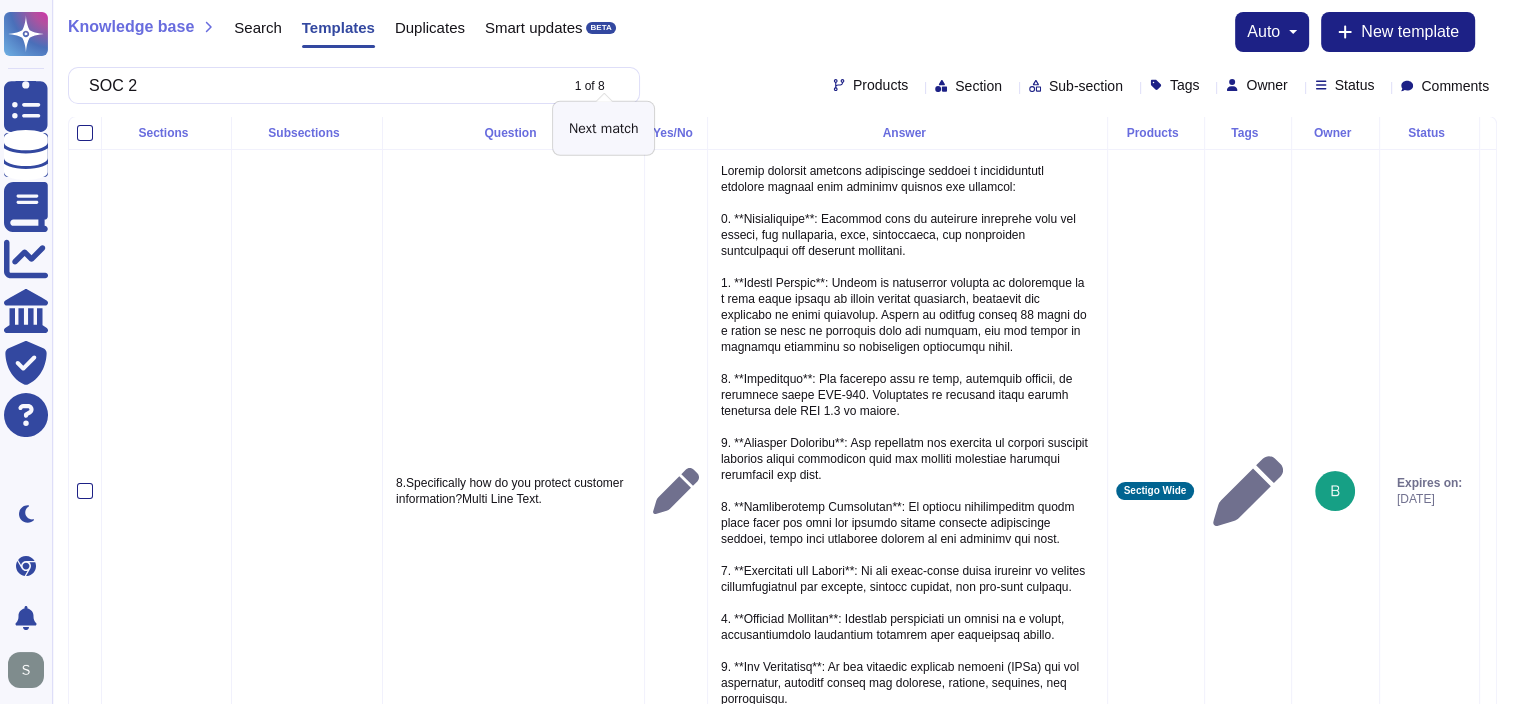 type on "SOC 2" 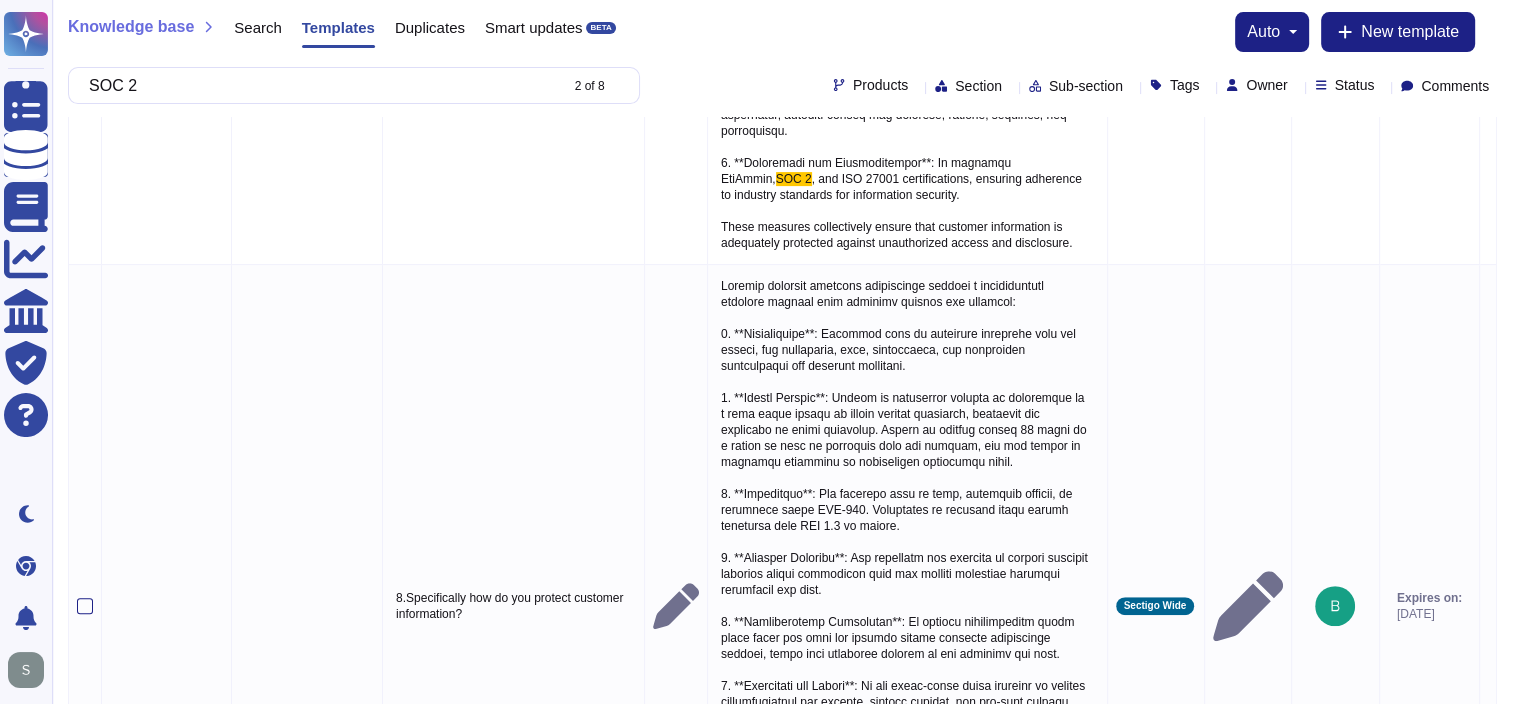 scroll, scrollTop: 571, scrollLeft: 0, axis: vertical 